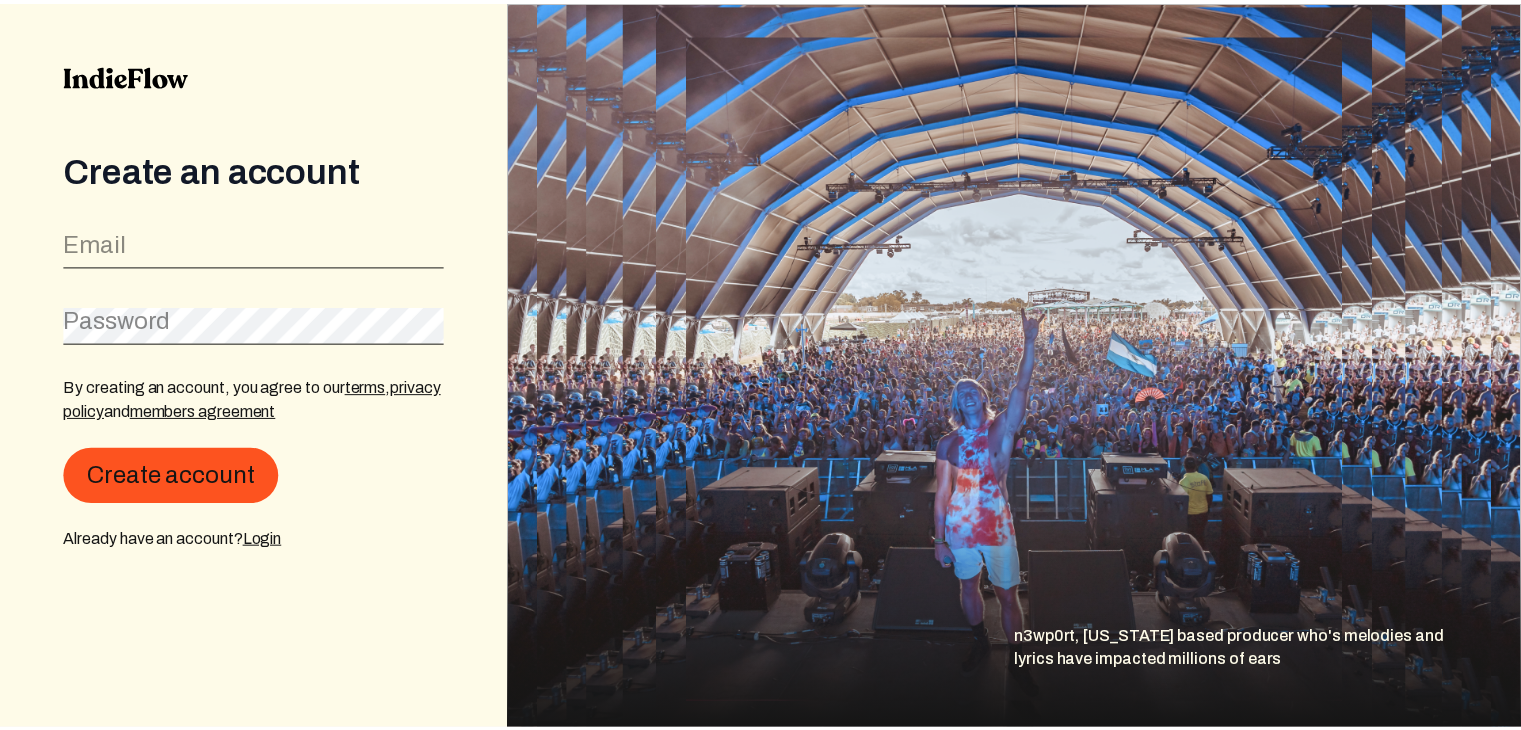 scroll, scrollTop: 0, scrollLeft: 0, axis: both 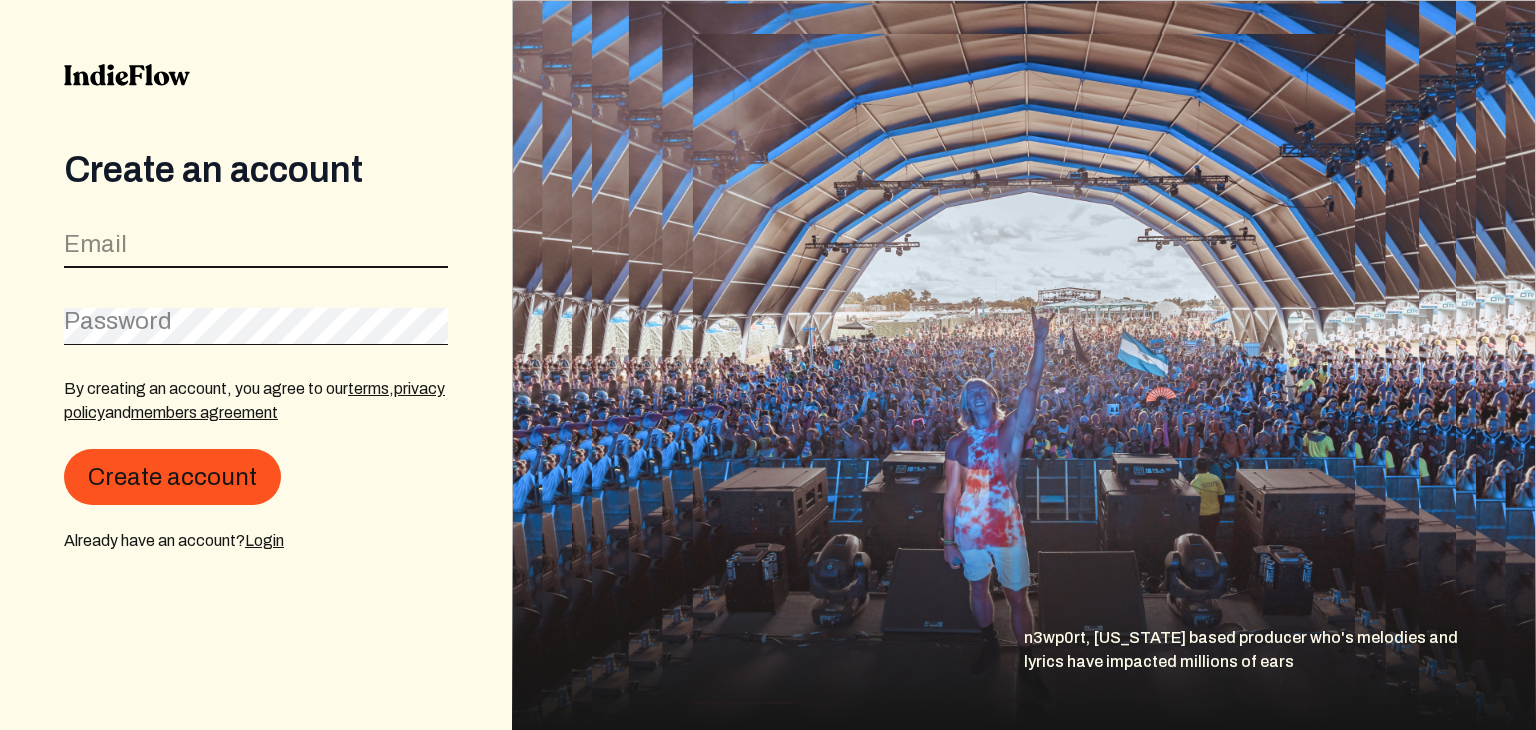 click 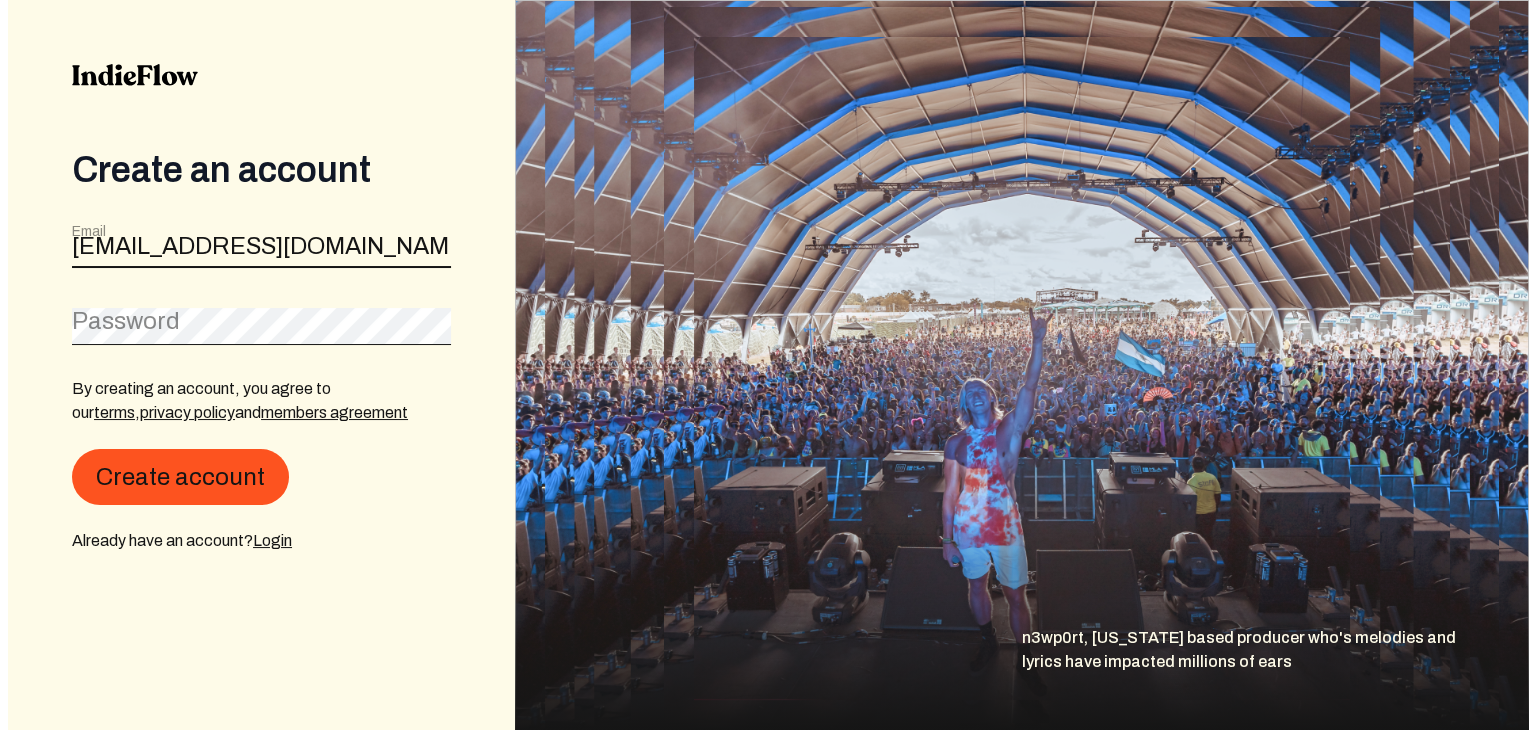 scroll, scrollTop: 0, scrollLeft: 0, axis: both 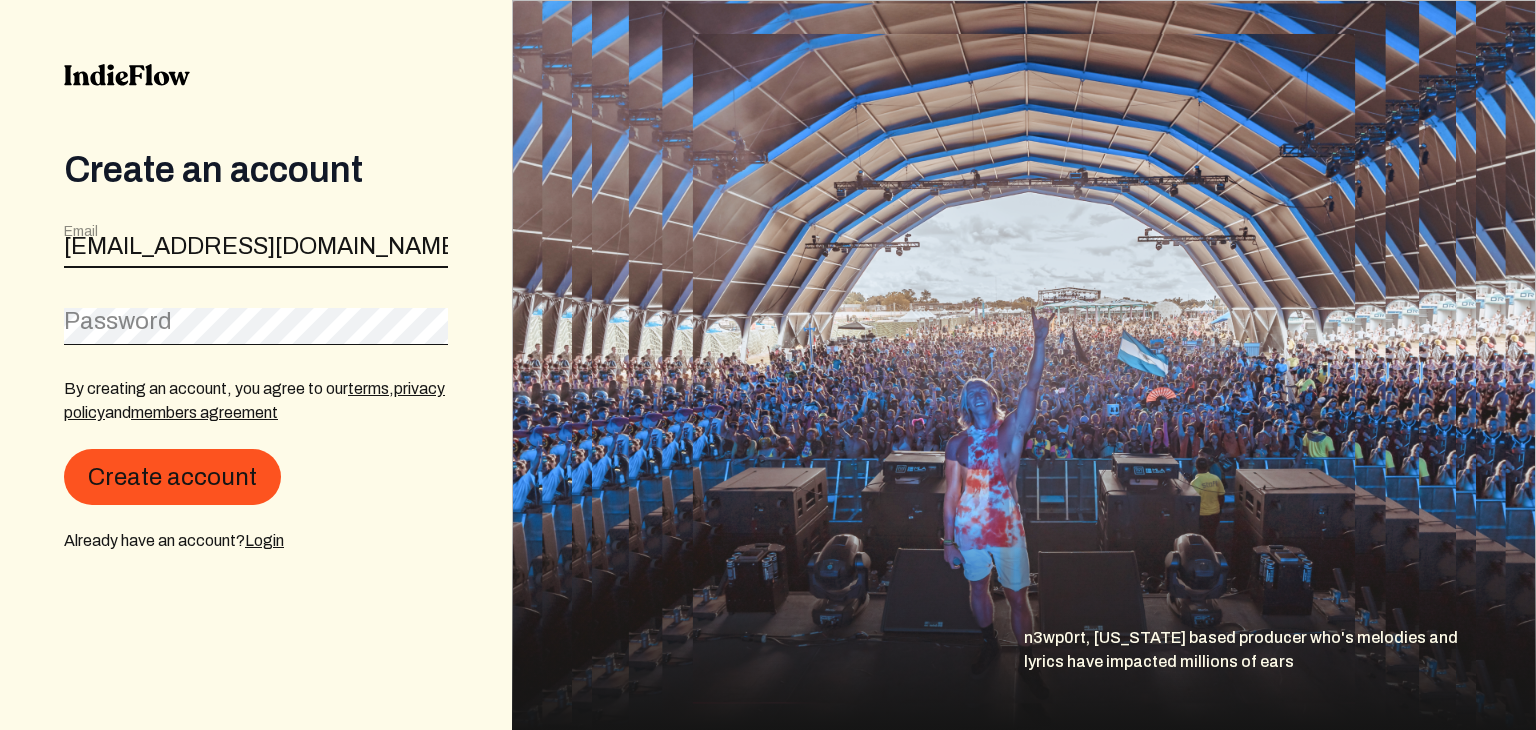 type on "[EMAIL_ADDRESS][DOMAIN_NAME]" 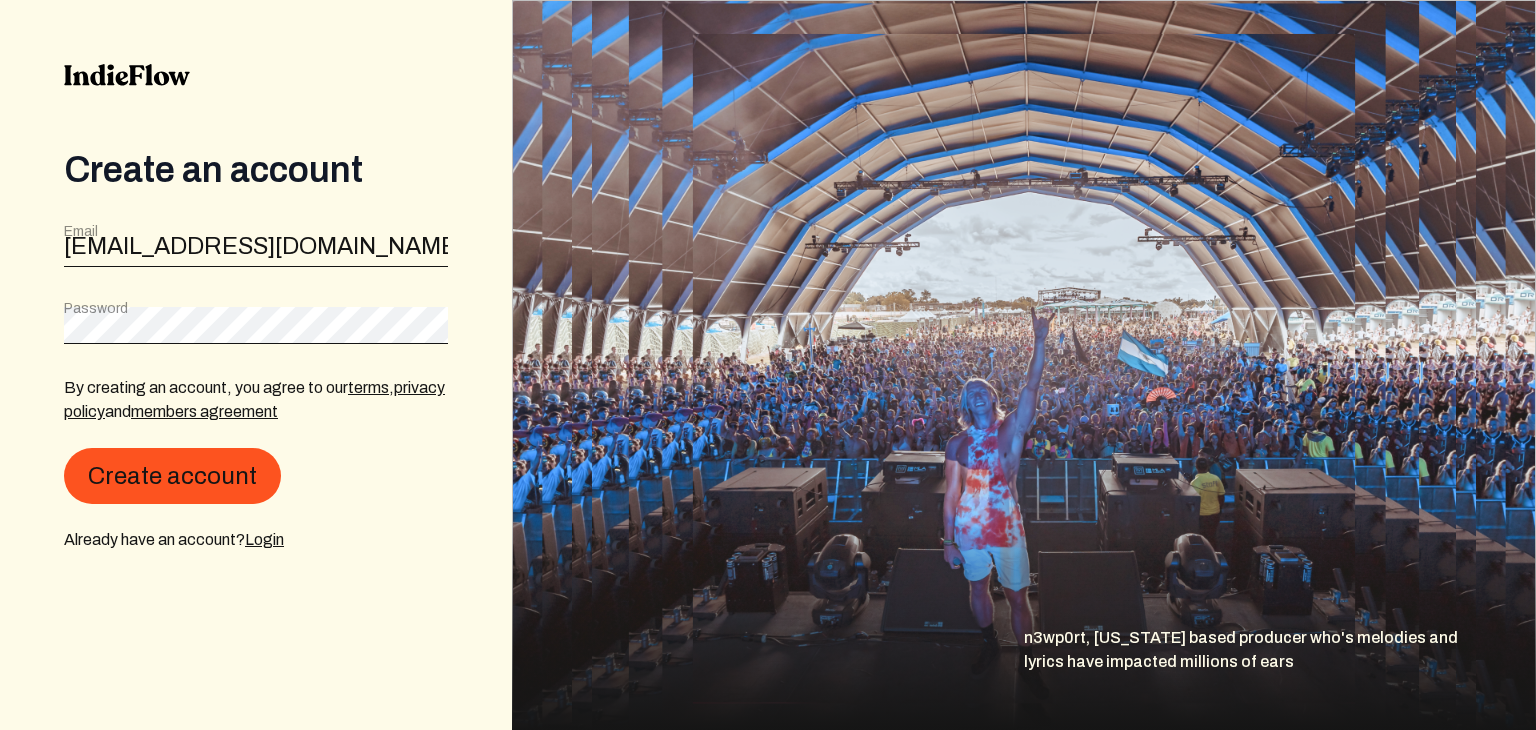 click on "Password" 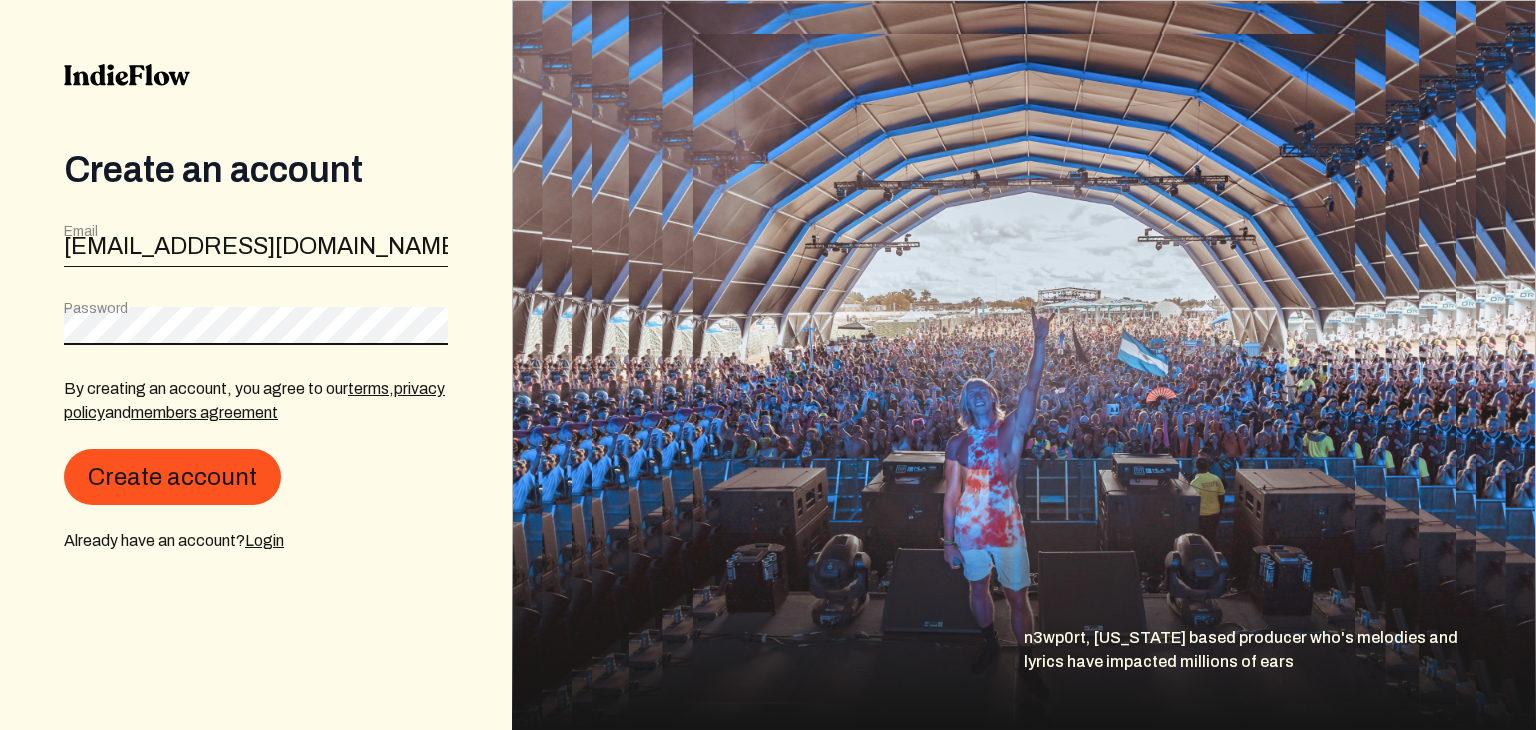 click on "Create account" at bounding box center [172, 477] 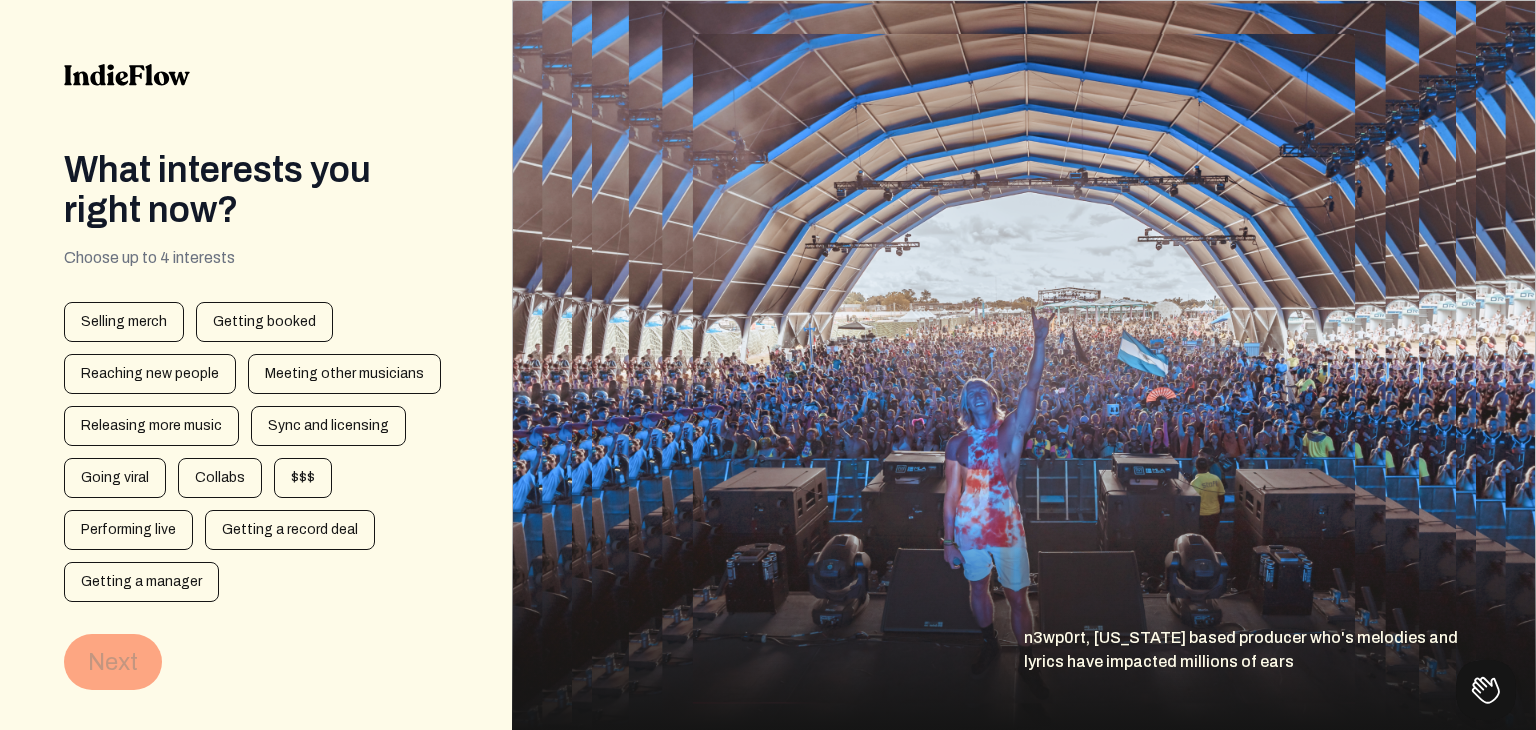 scroll, scrollTop: 0, scrollLeft: 0, axis: both 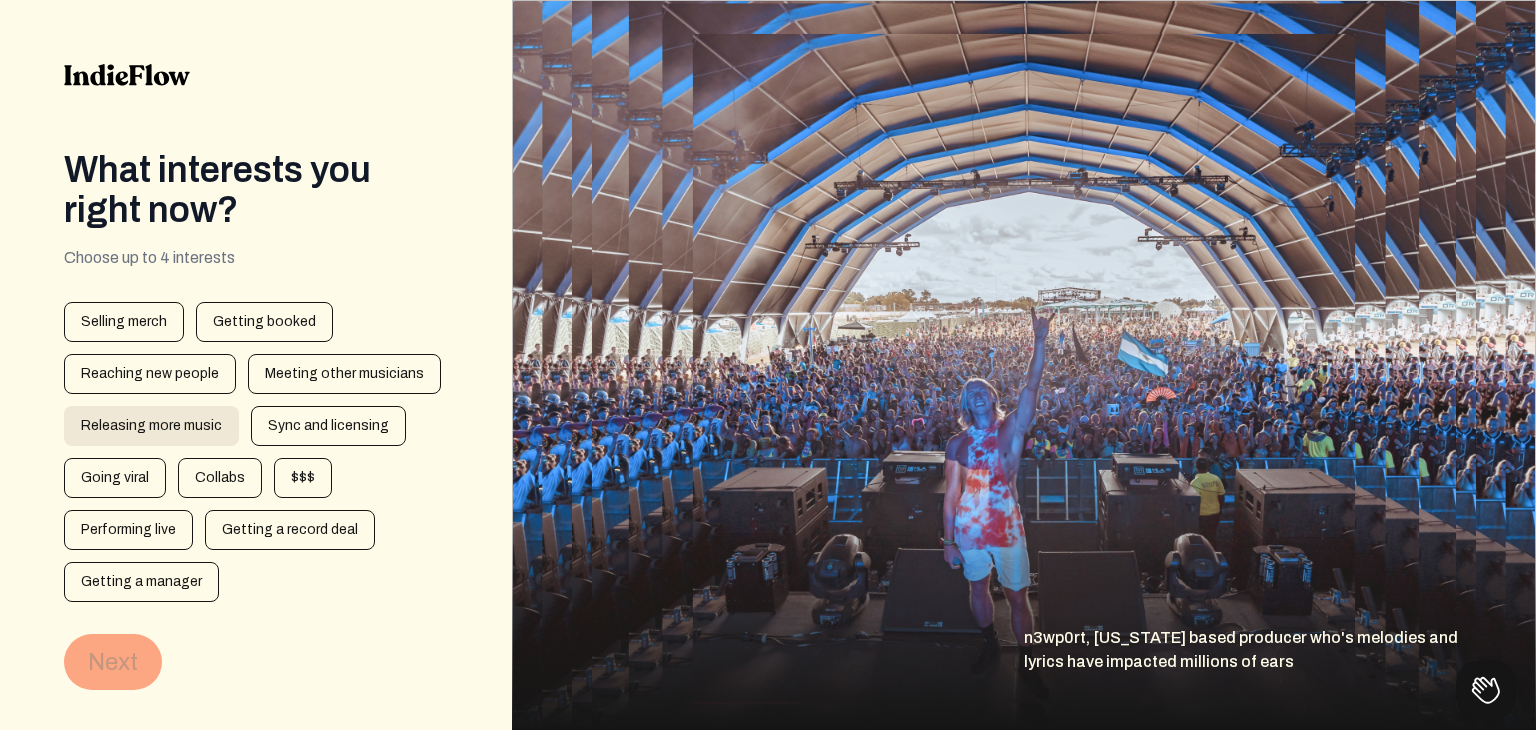 click on "Releasing more music" at bounding box center (151, 426) 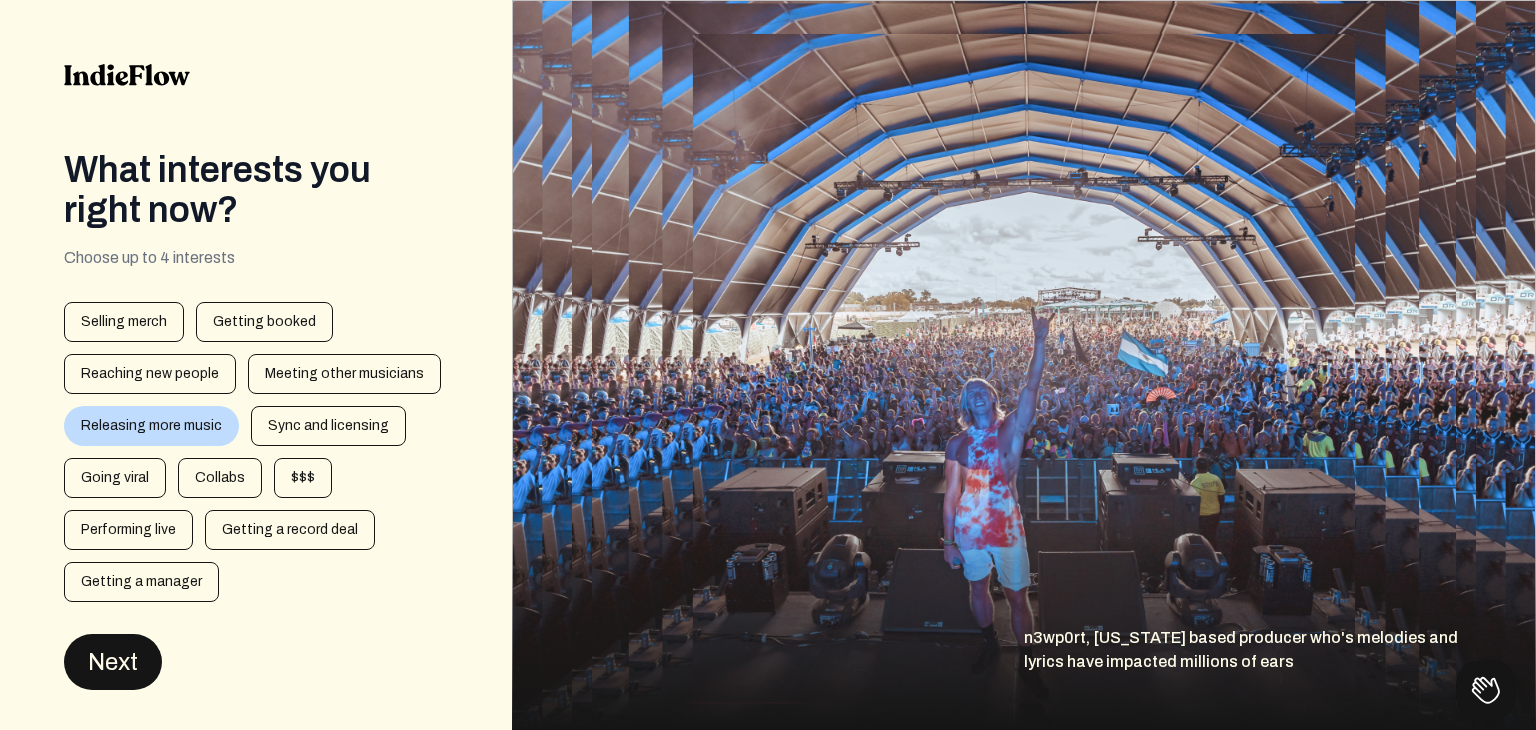 click on "Next" at bounding box center (113, 662) 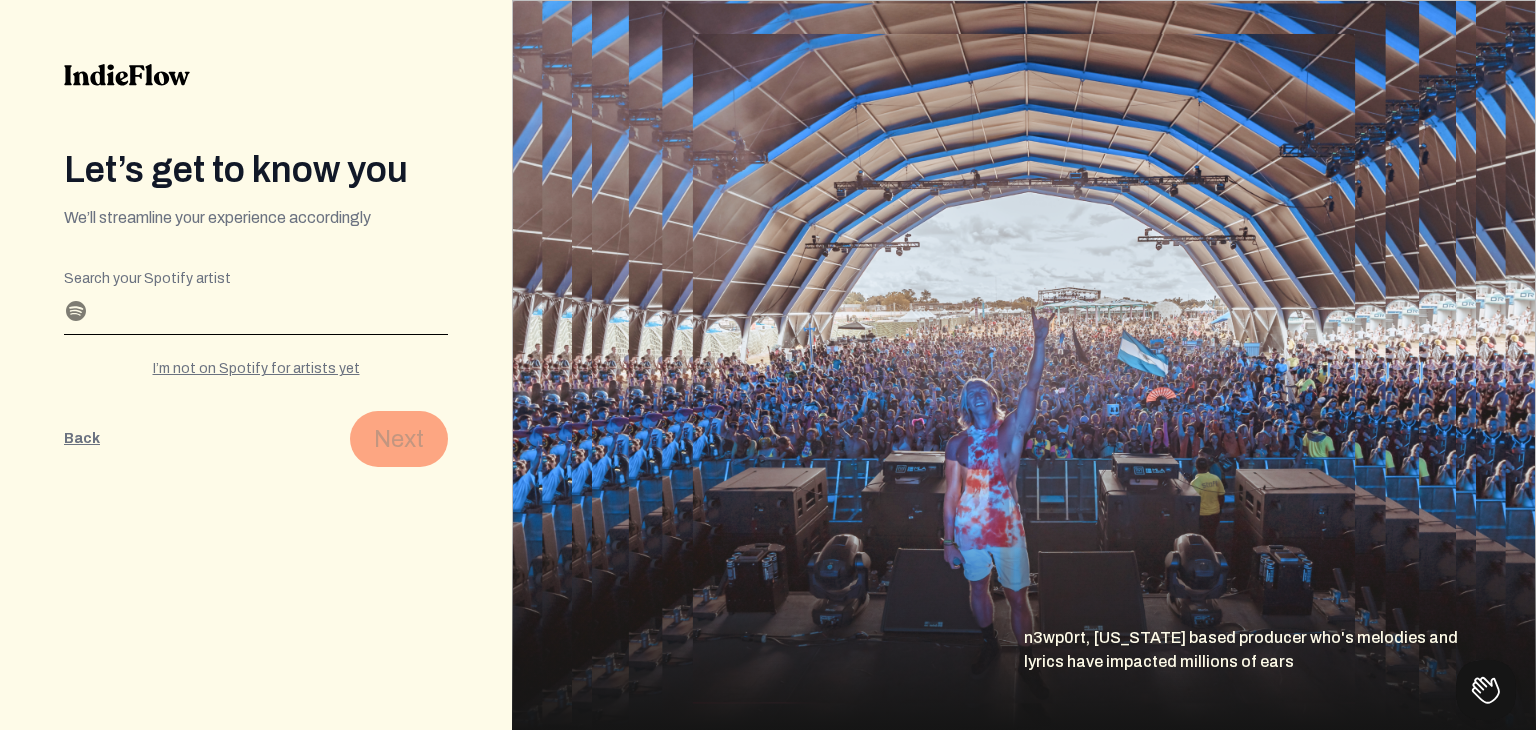 click on "Search your Spotify artist" at bounding box center [256, 307] 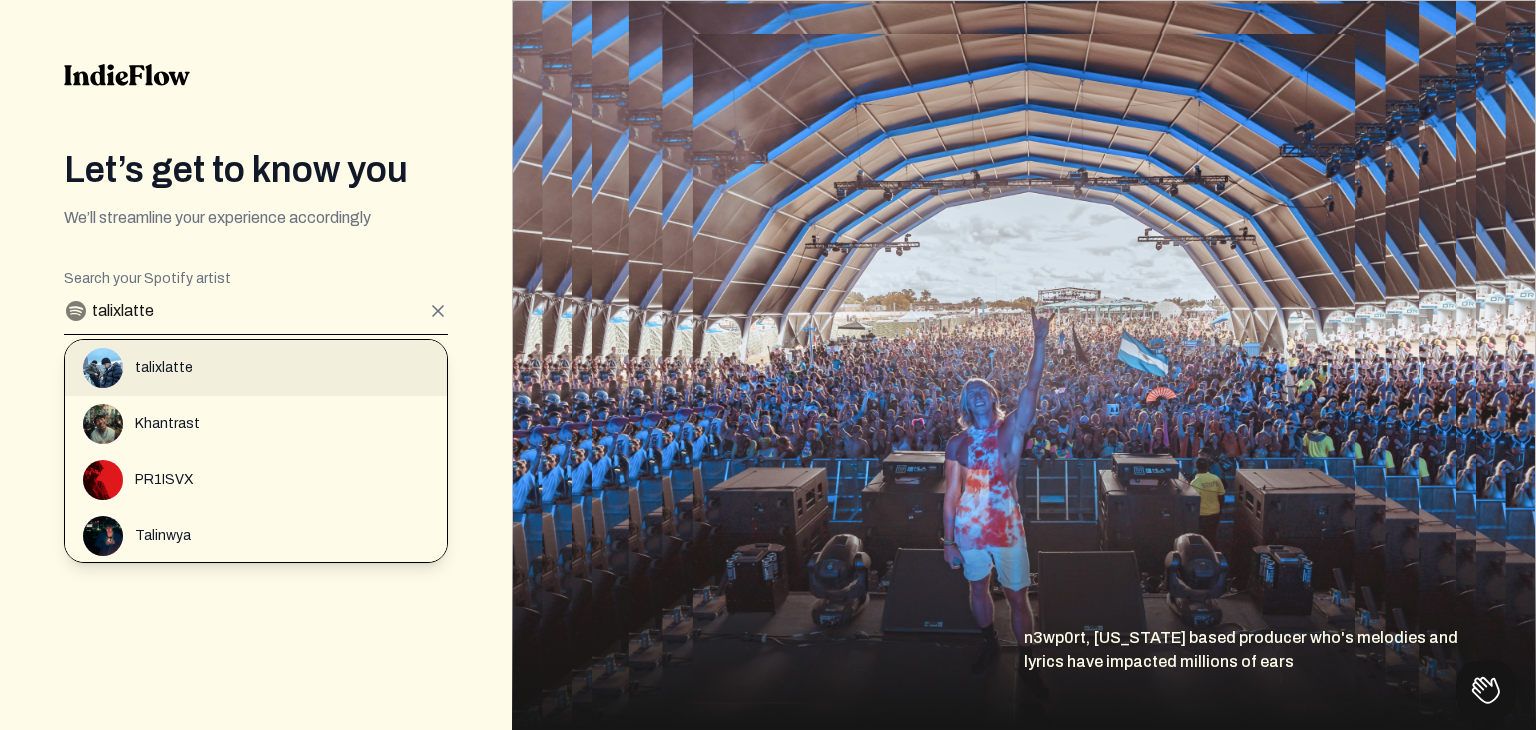 type on "talixlatte" 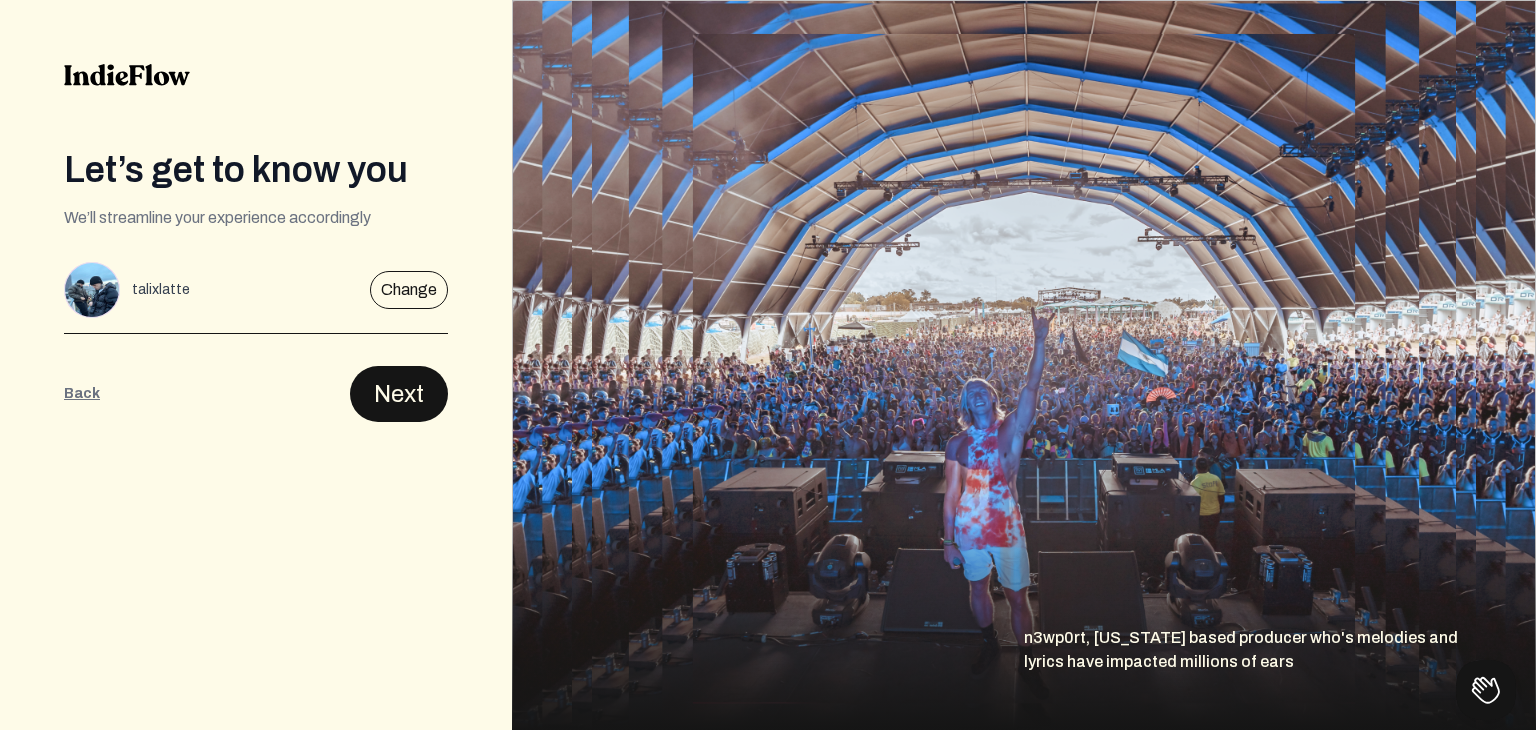 click on "Next" at bounding box center (399, 394) 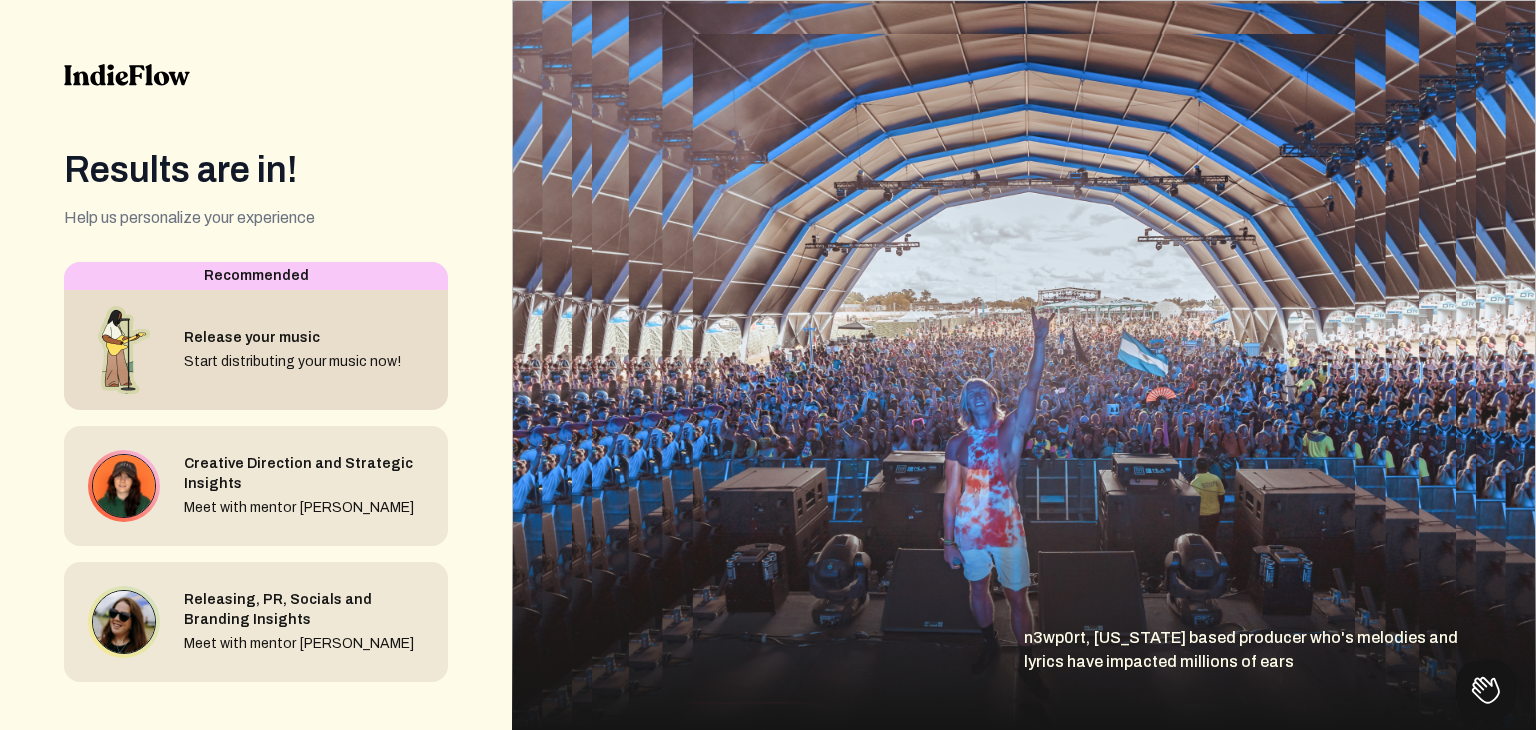 scroll, scrollTop: 84, scrollLeft: 0, axis: vertical 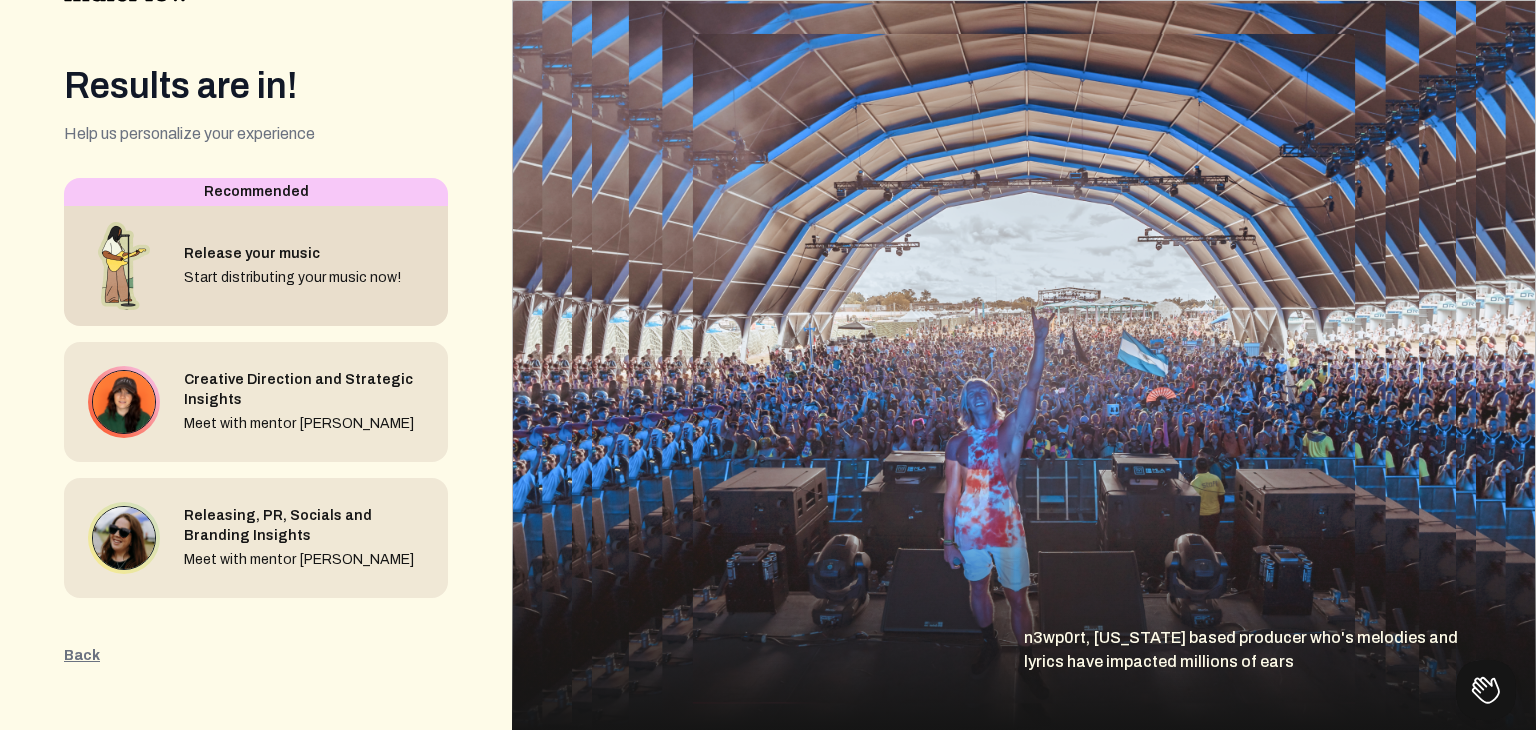 click on "Release your music Start distributing your music now!" at bounding box center (256, 266) 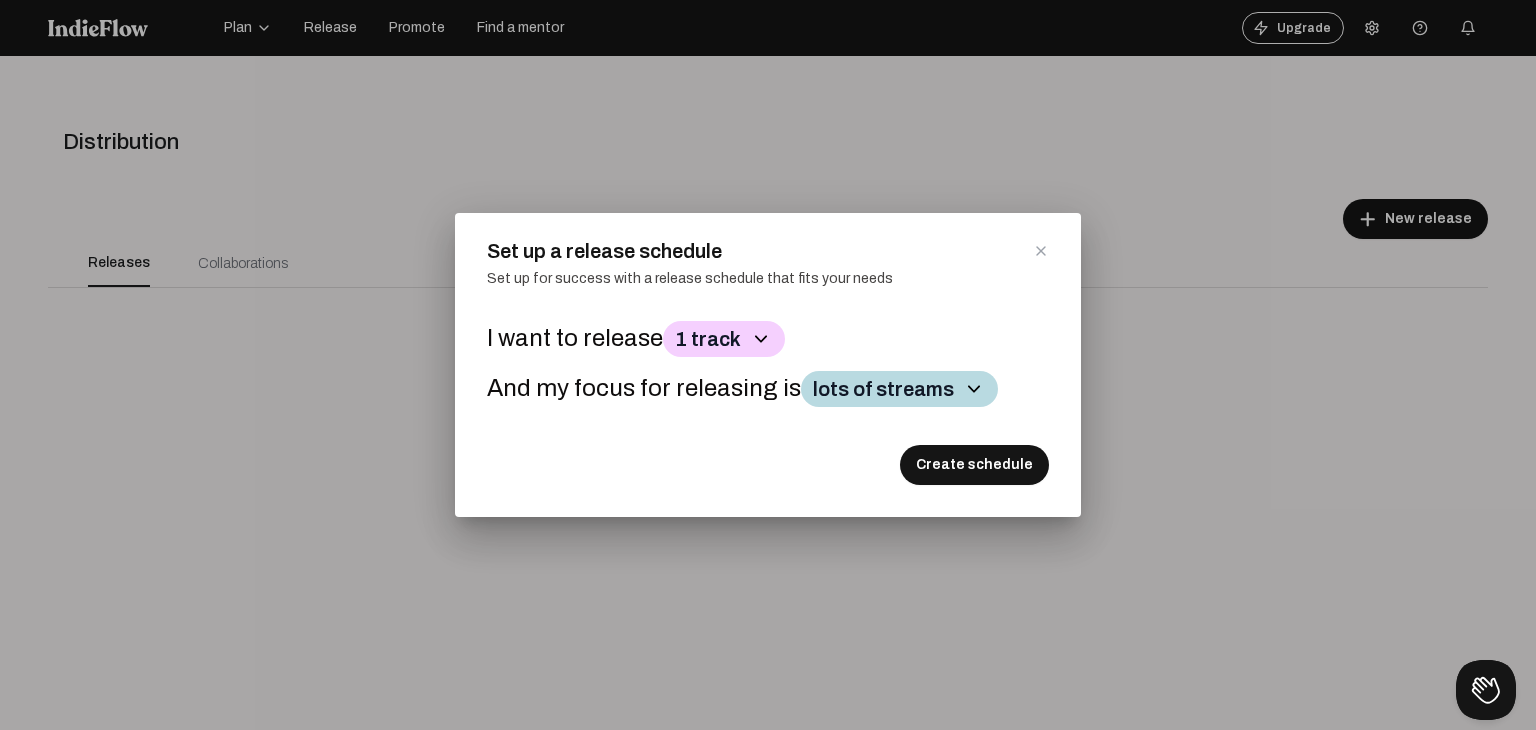 click on "lots of streams" at bounding box center [899, 389] 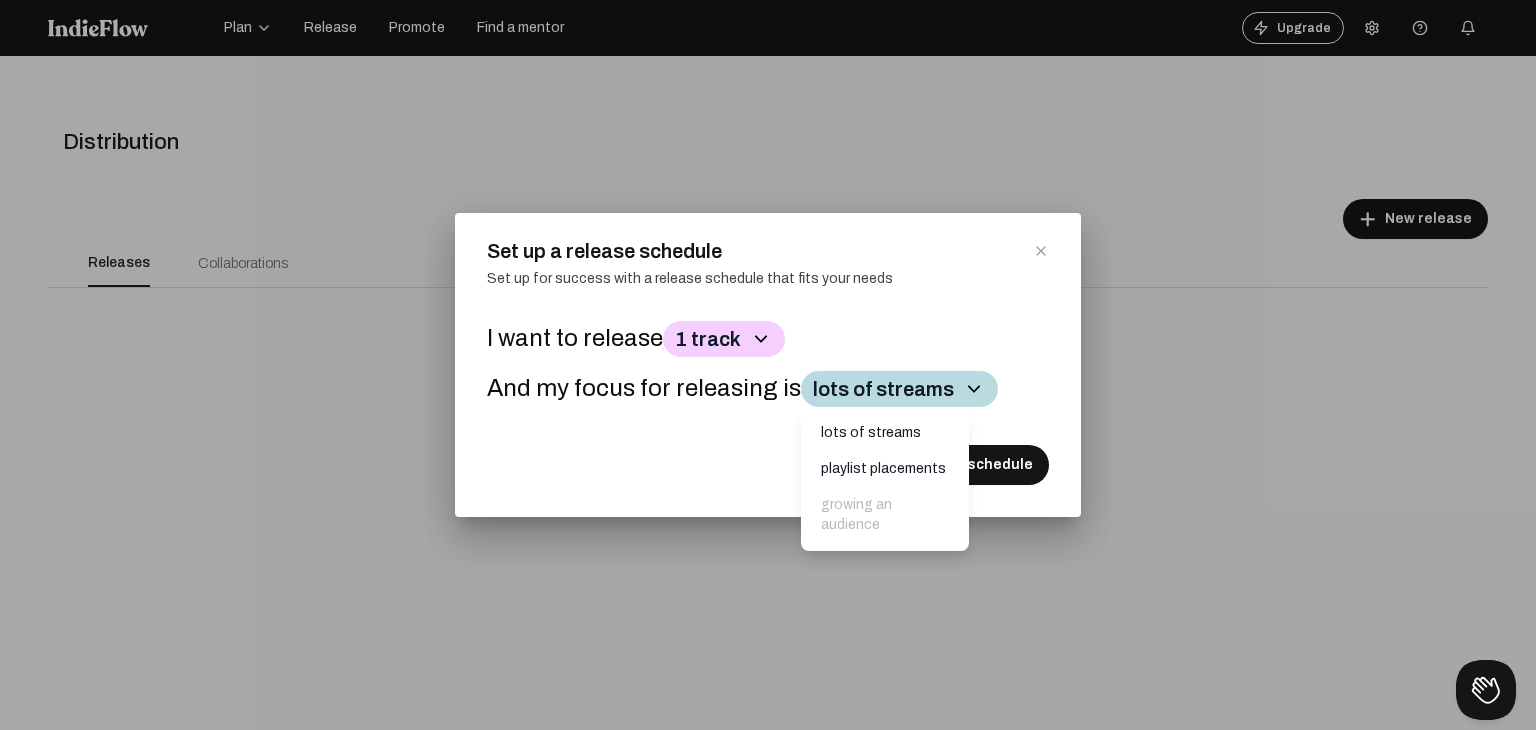 click on "lots of streams" at bounding box center (899, 389) 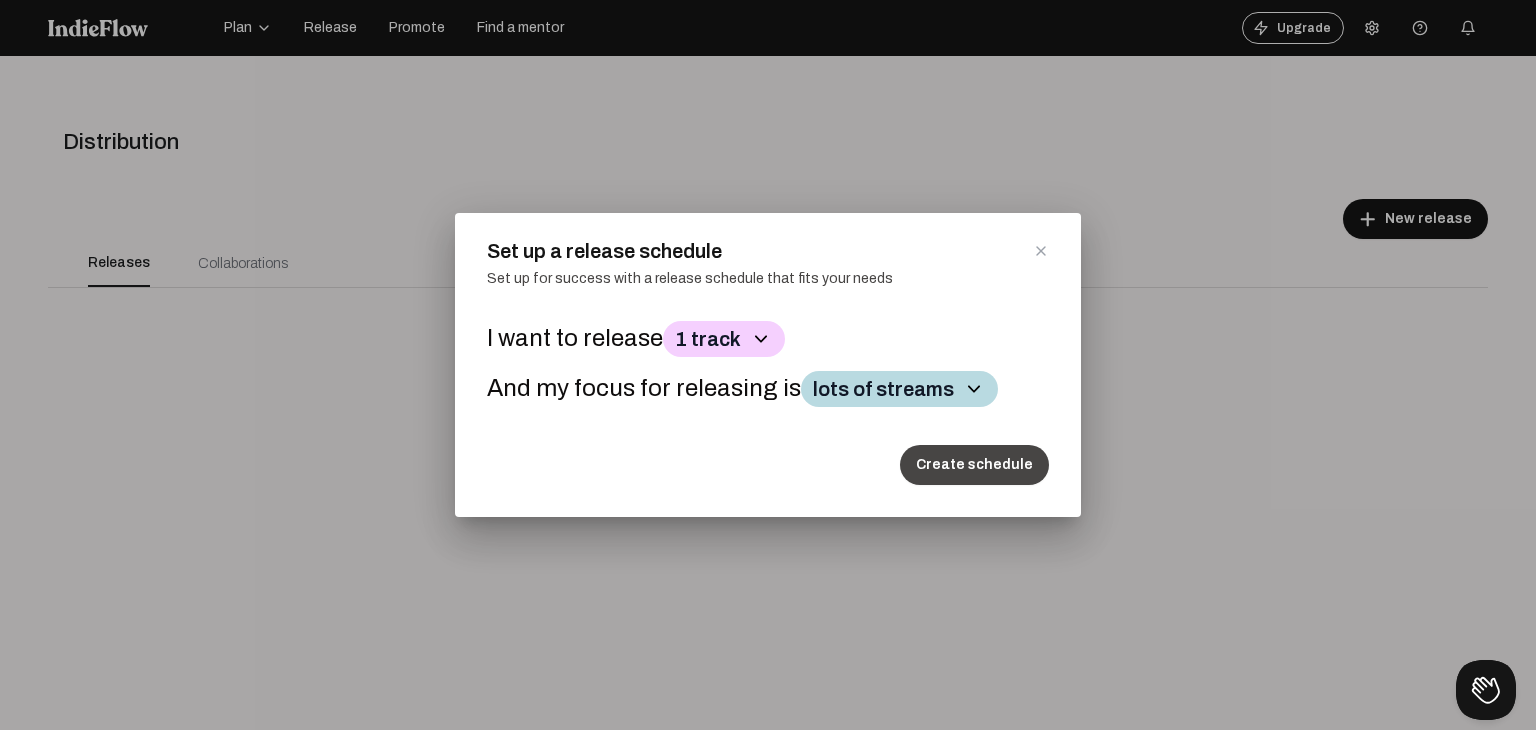 click on "Create schedule" at bounding box center [974, 465] 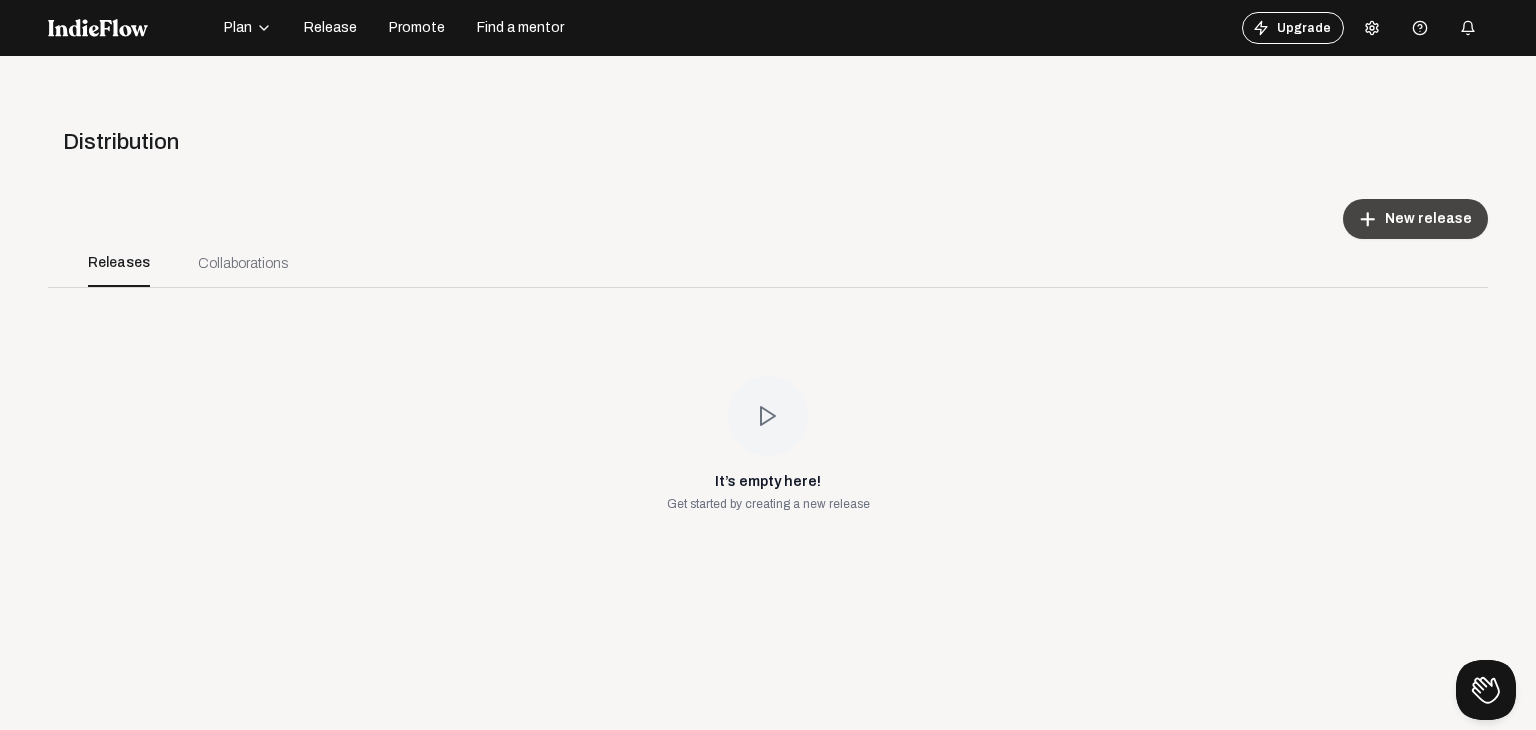 click on "New release" 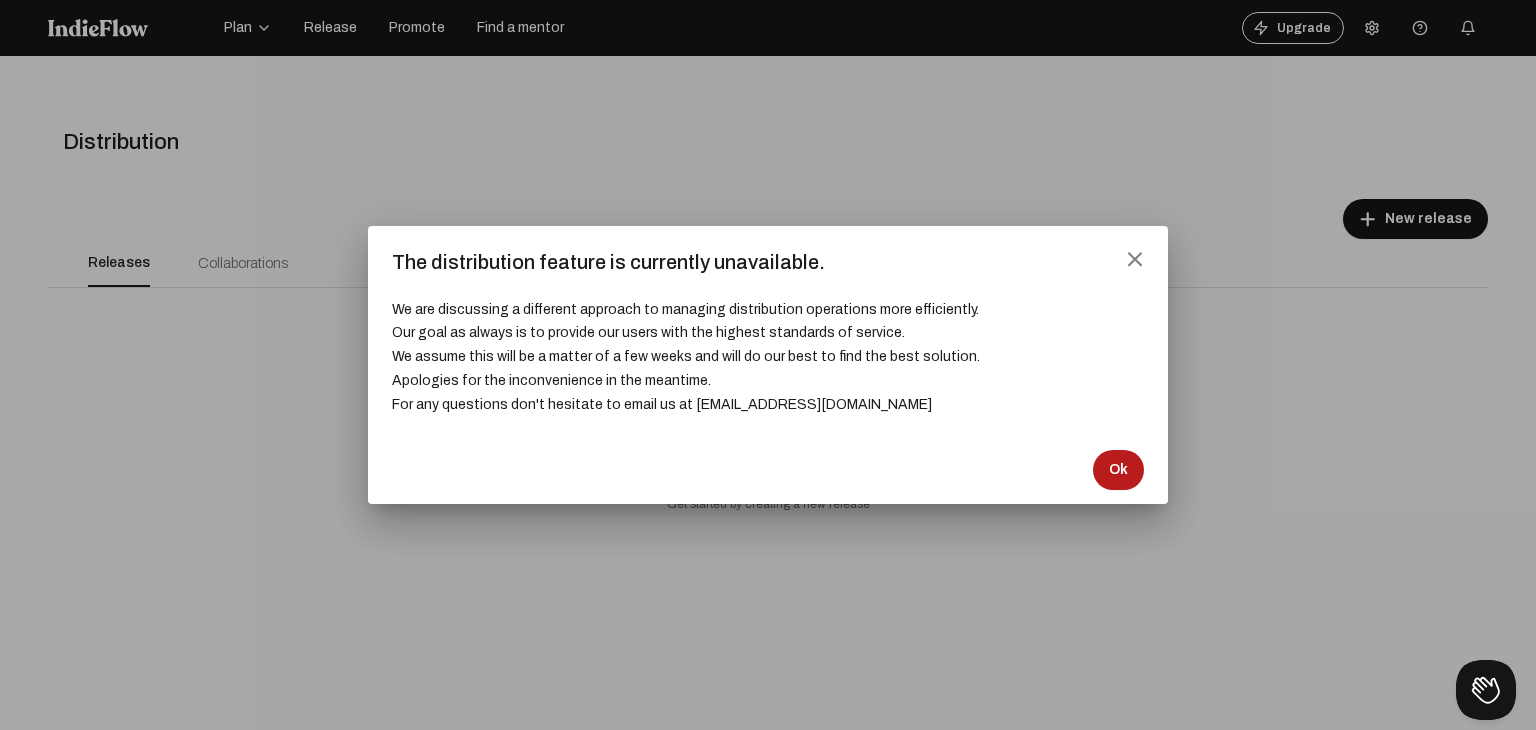 click on "Ok" 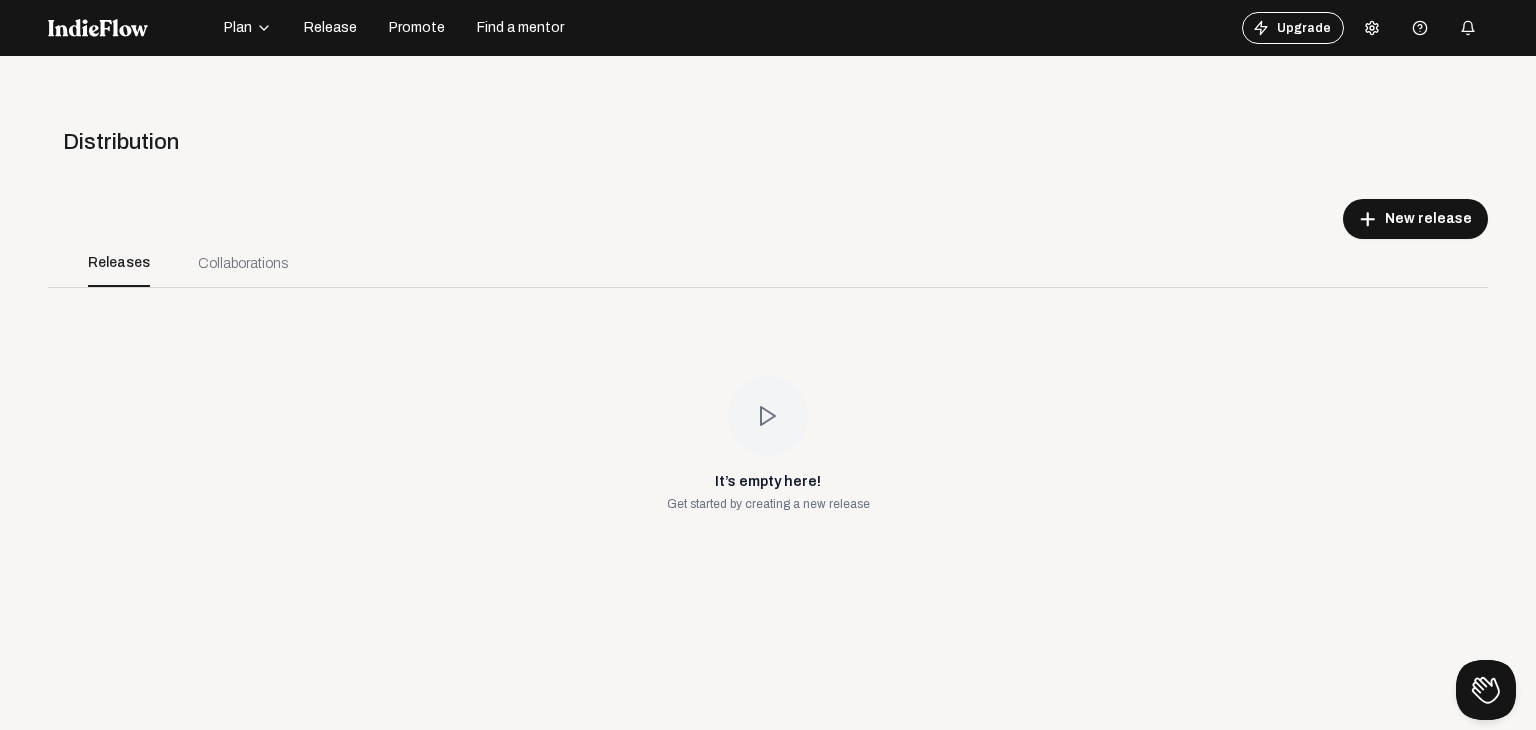 click on "Collaborations" at bounding box center (243, 263) 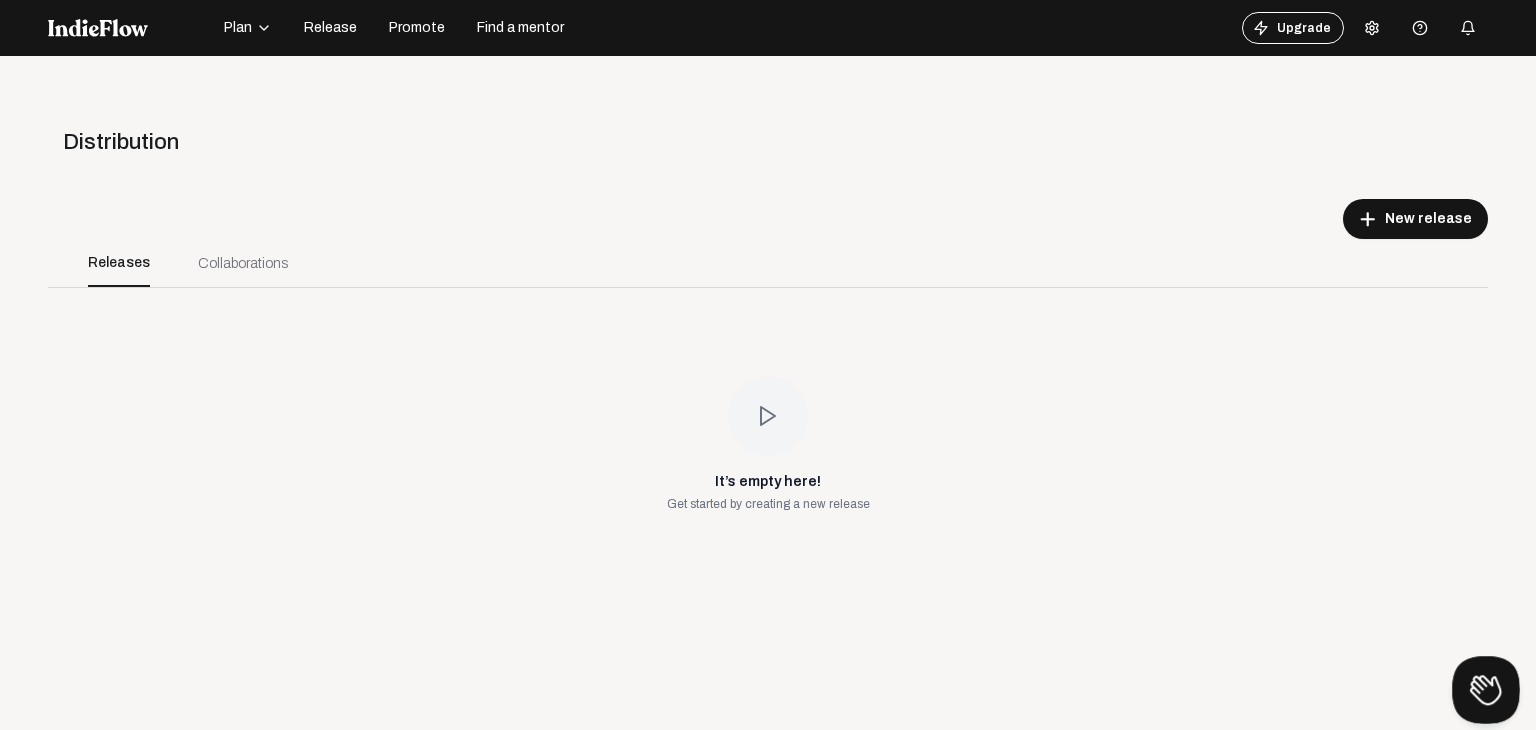 click at bounding box center (1482, 686) 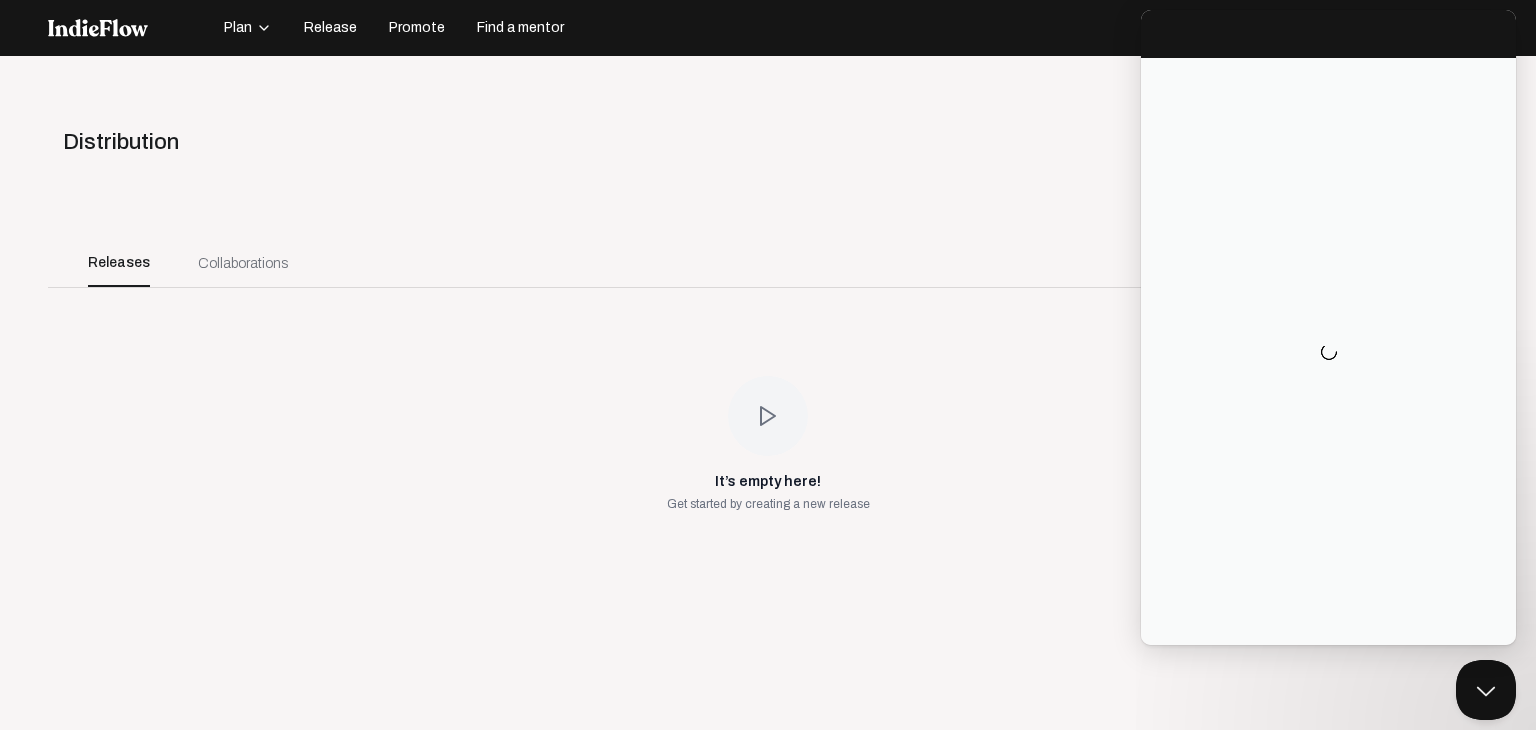 scroll, scrollTop: 0, scrollLeft: 0, axis: both 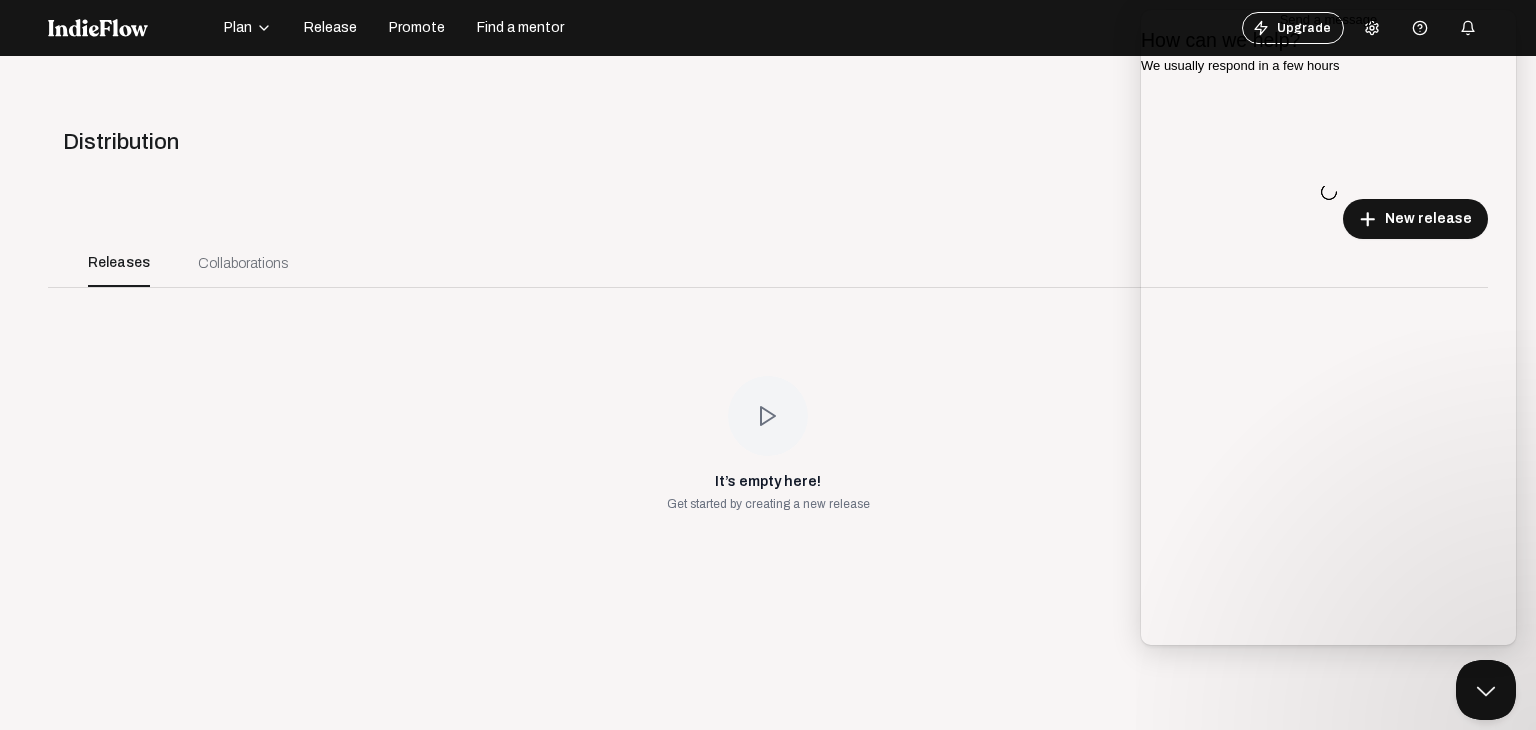 click on "Open menu Distribution add New release Releases Collaborations  It’s empty here!   Get started by creating a new release" 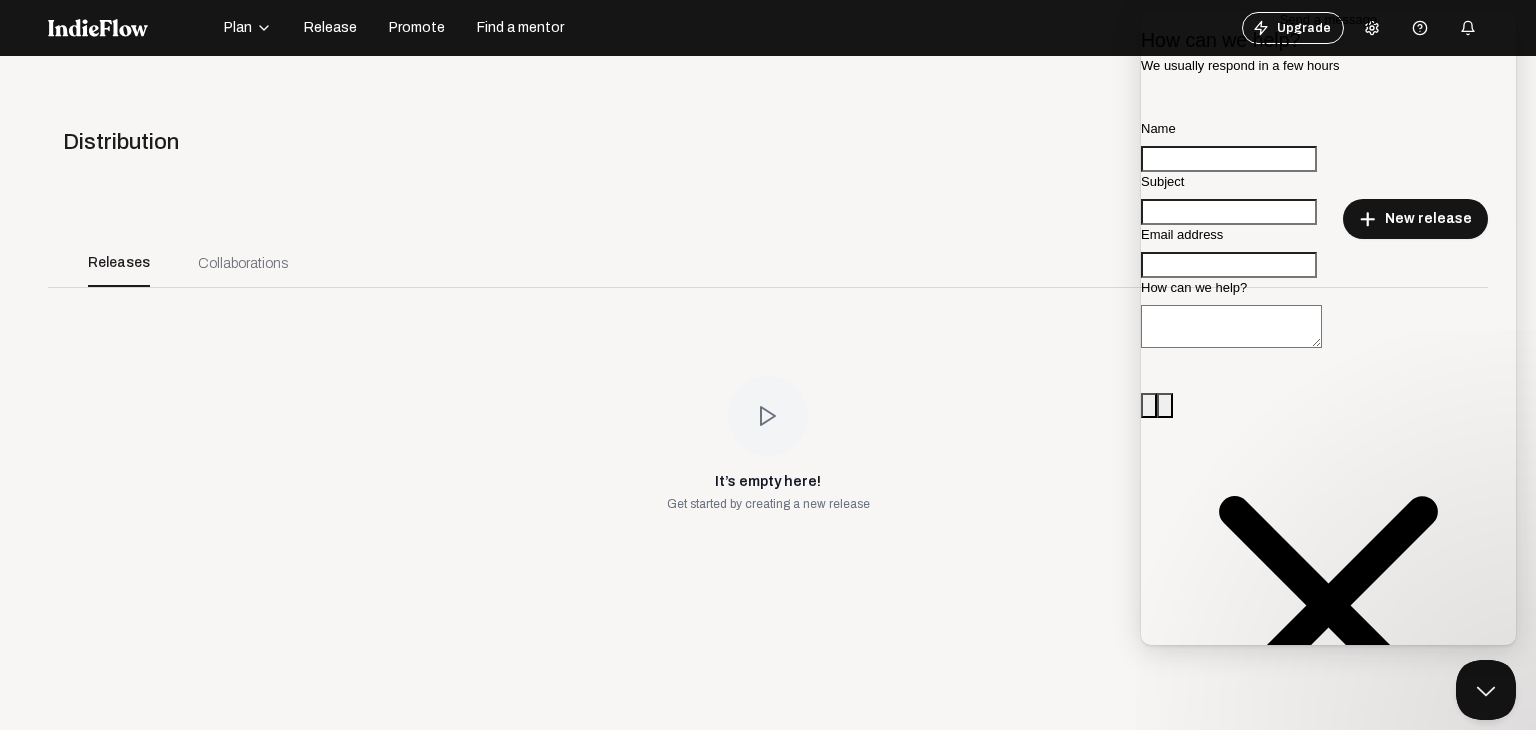 click on "Plan" 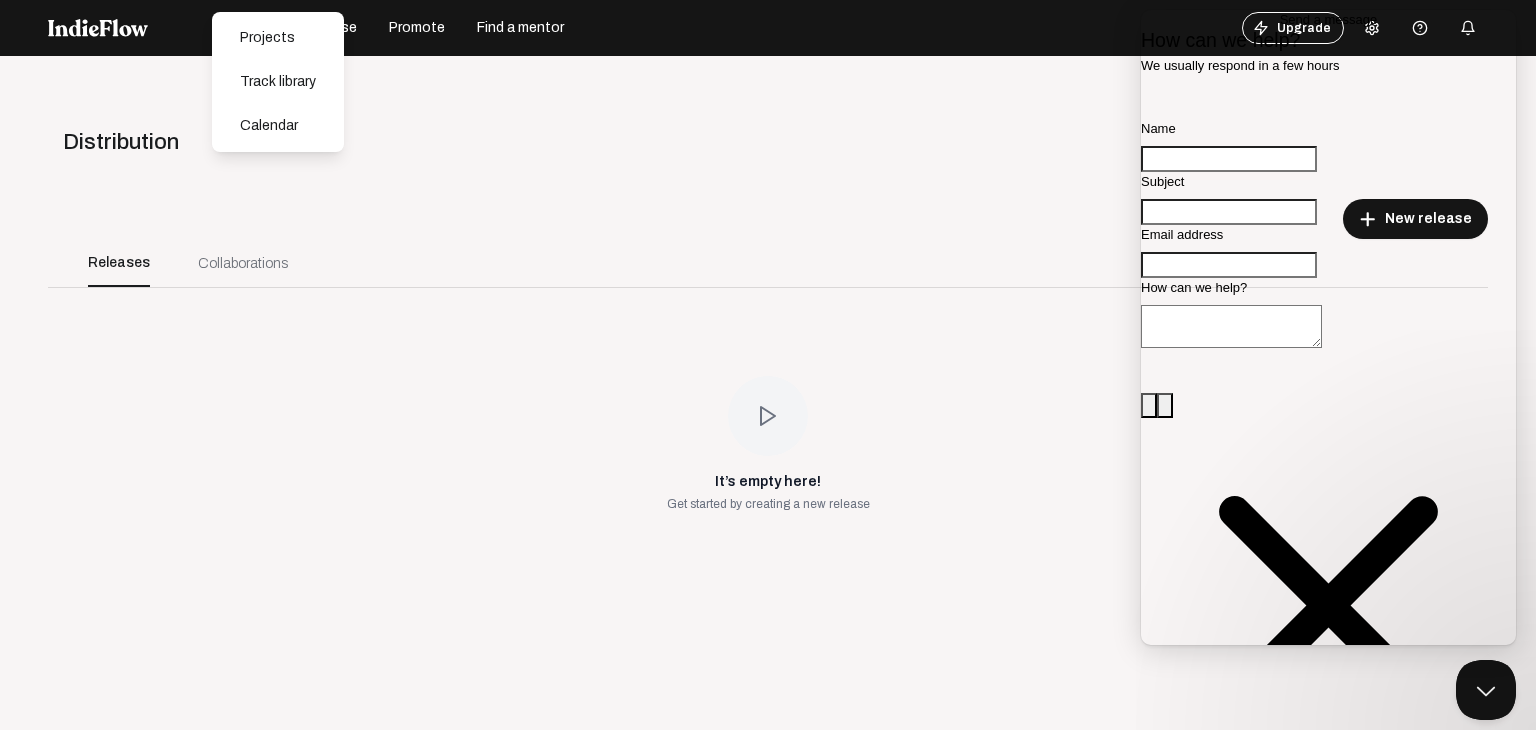 click on "Distribution" 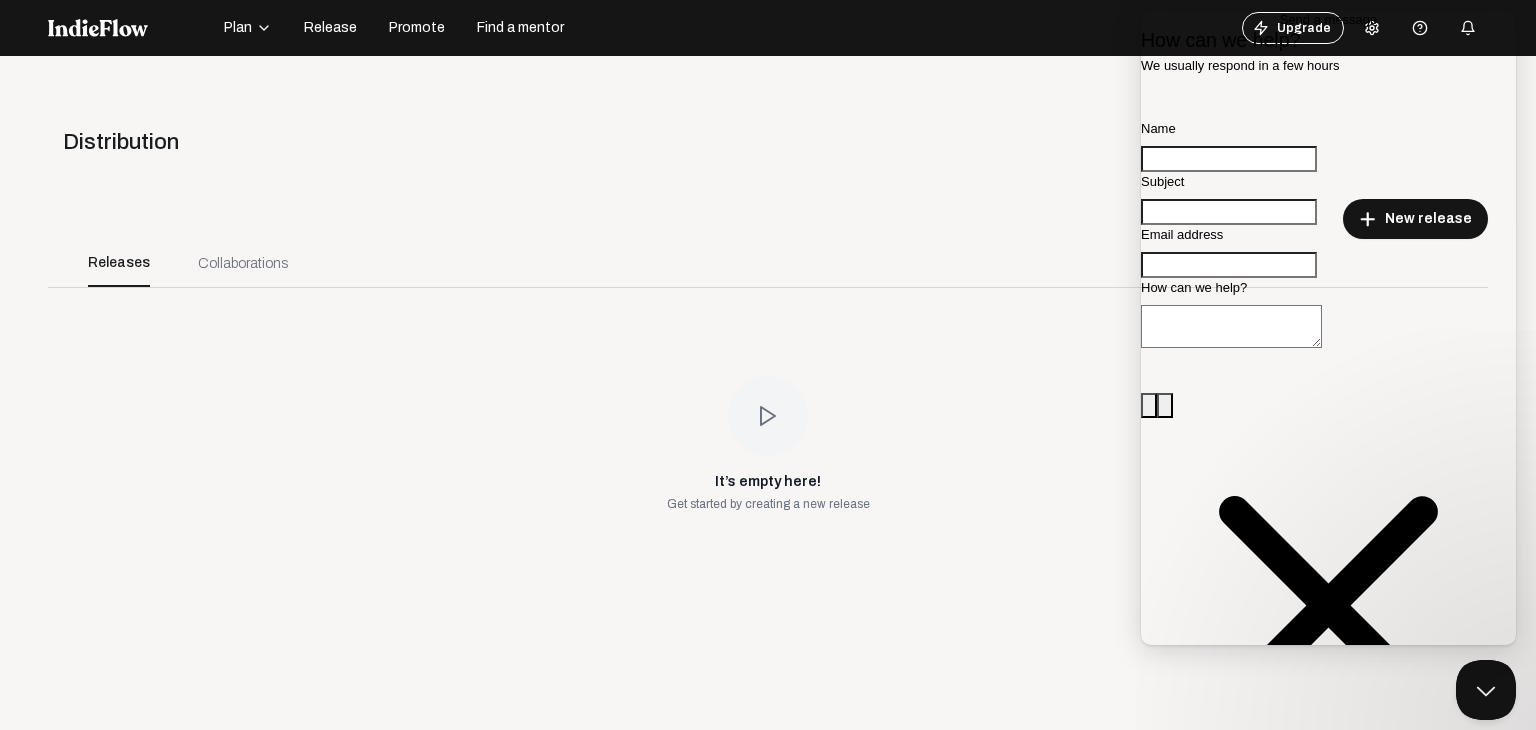 click on "Plan" 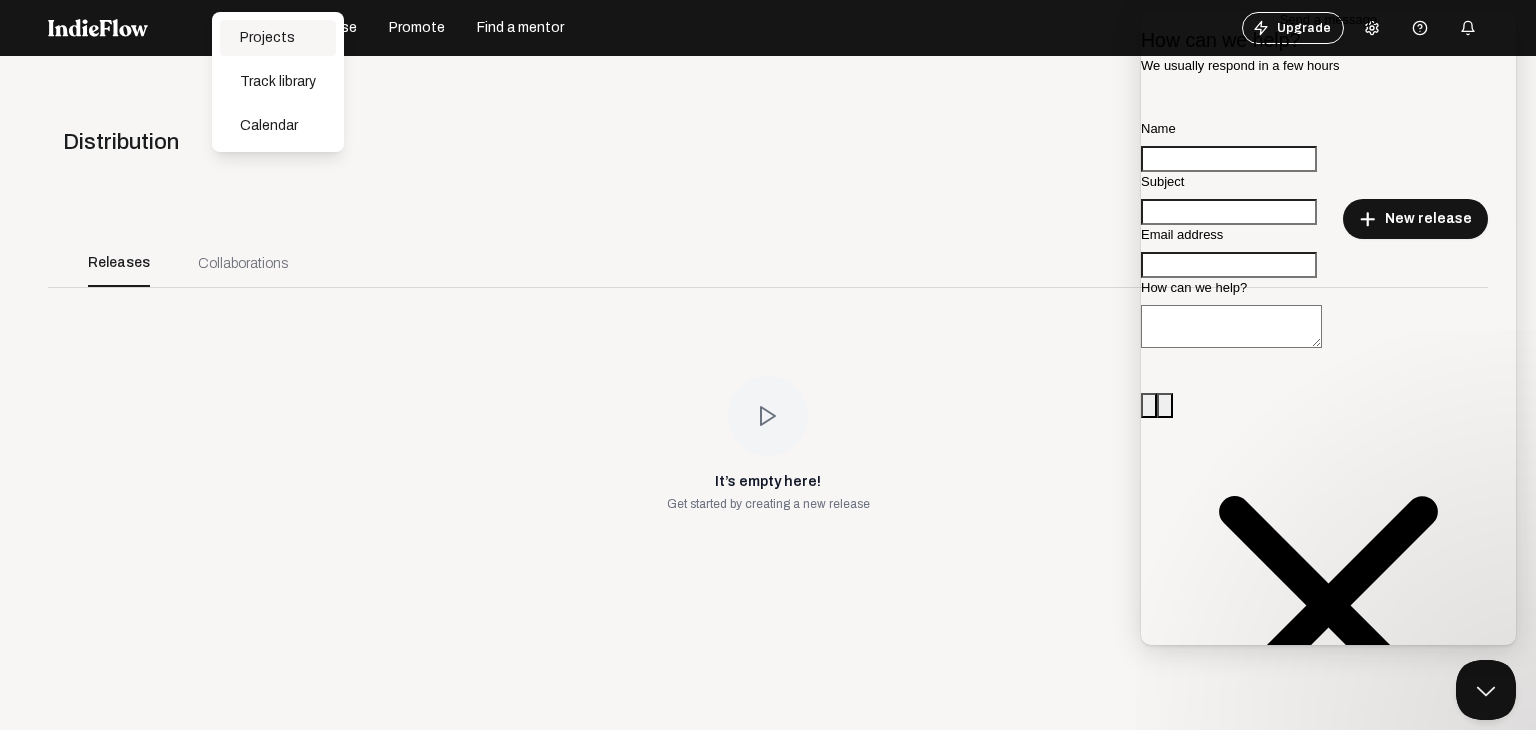 click on "Projects" 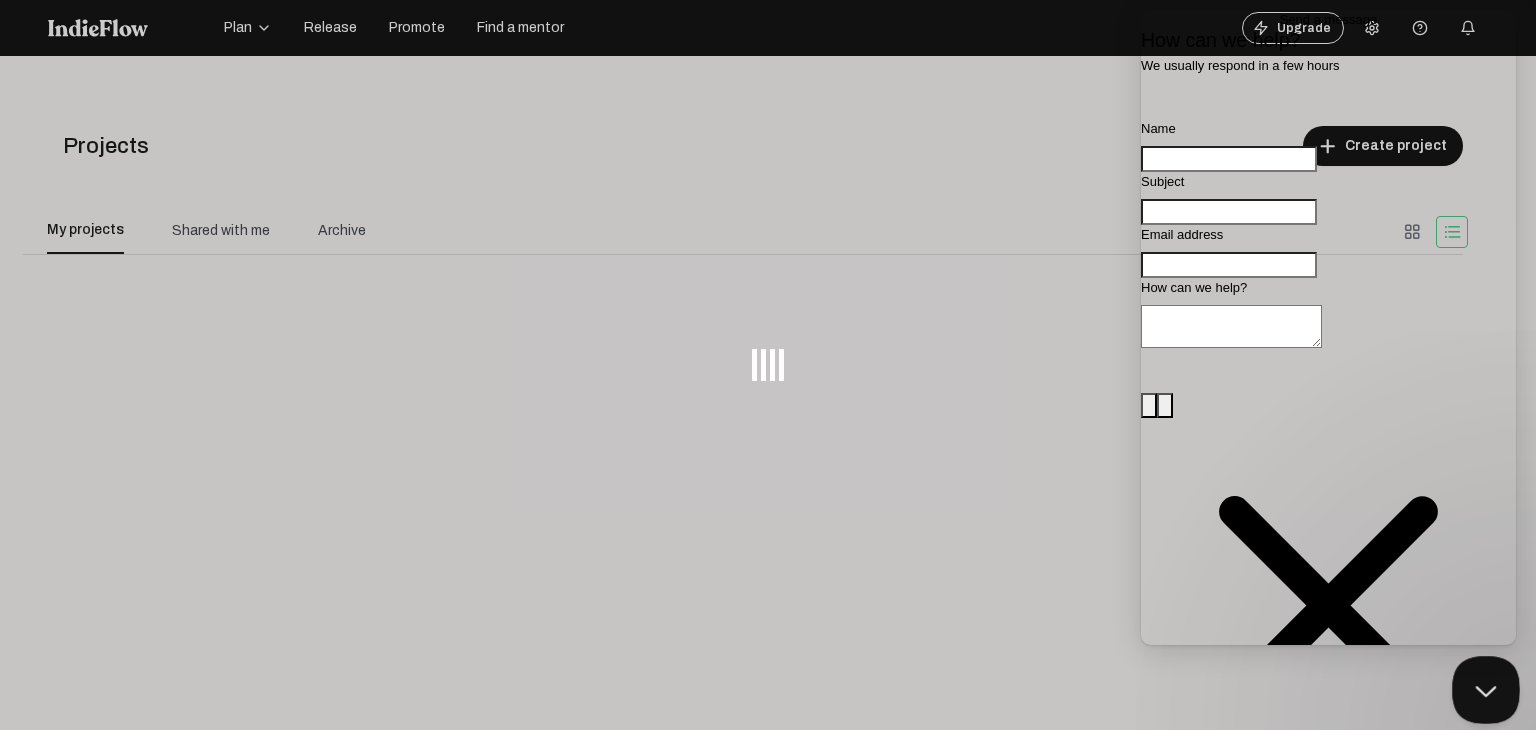drag, startPoint x: 1466, startPoint y: 669, endPoint x: 2904, endPoint y: 1301, distance: 1570.7539 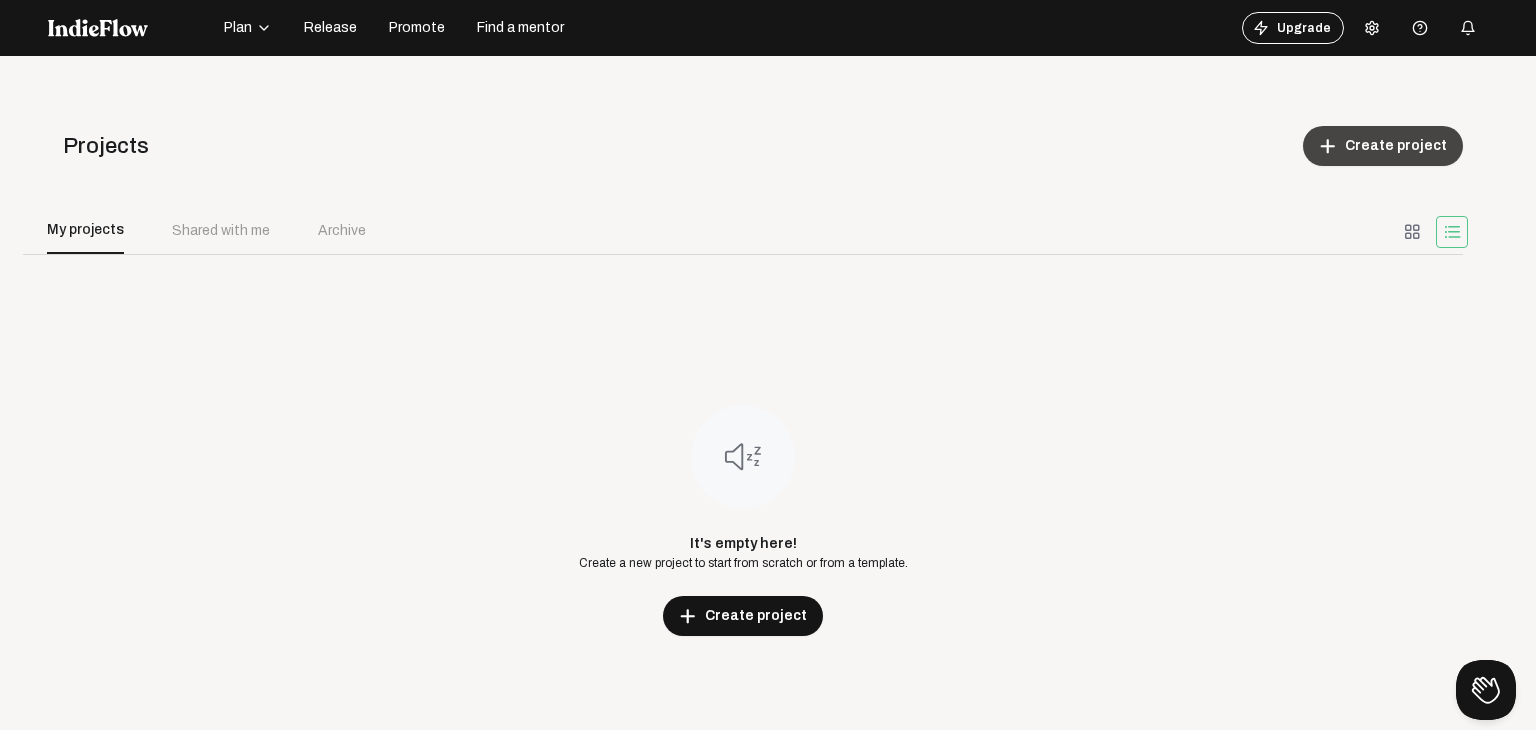 click on "add" 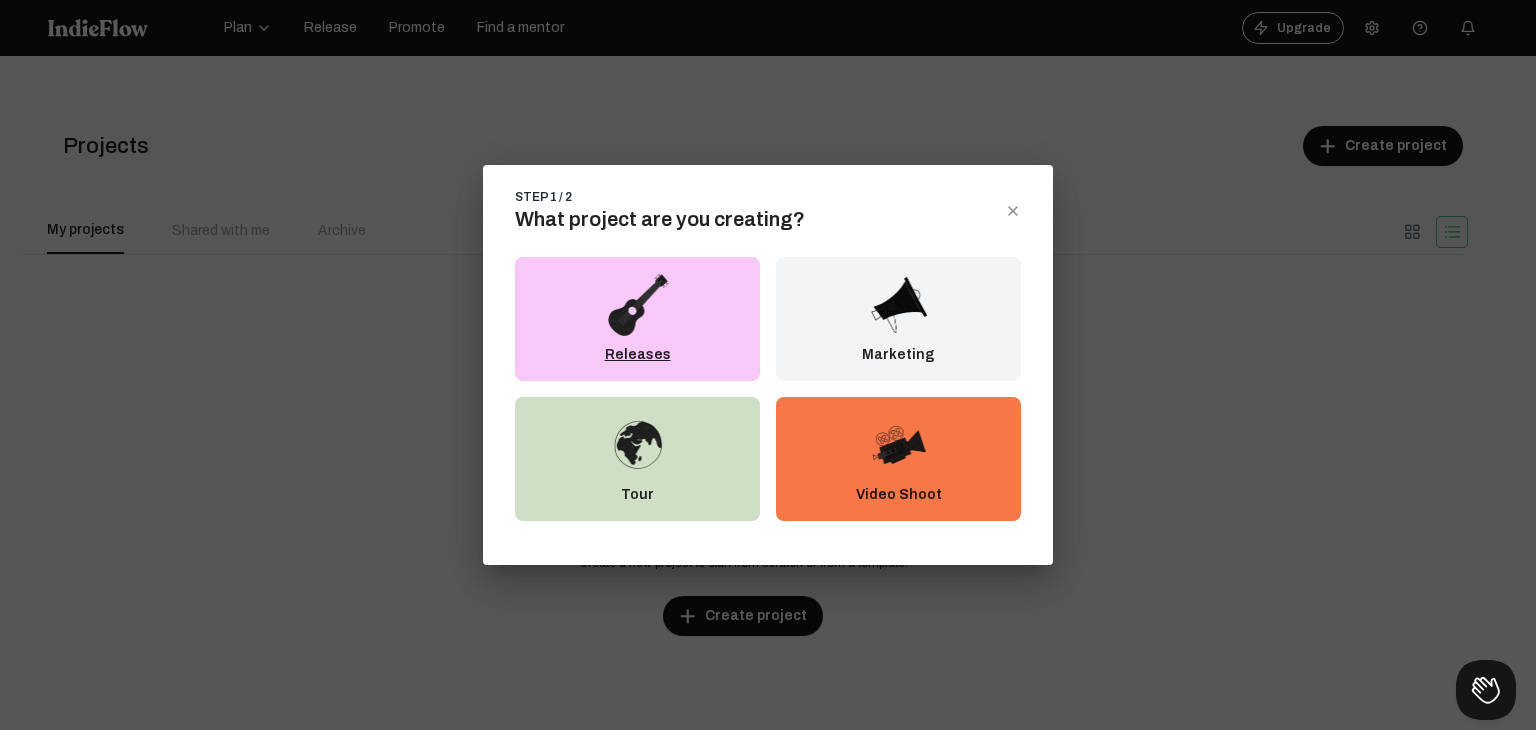 click on "Releases" at bounding box center (637, 319) 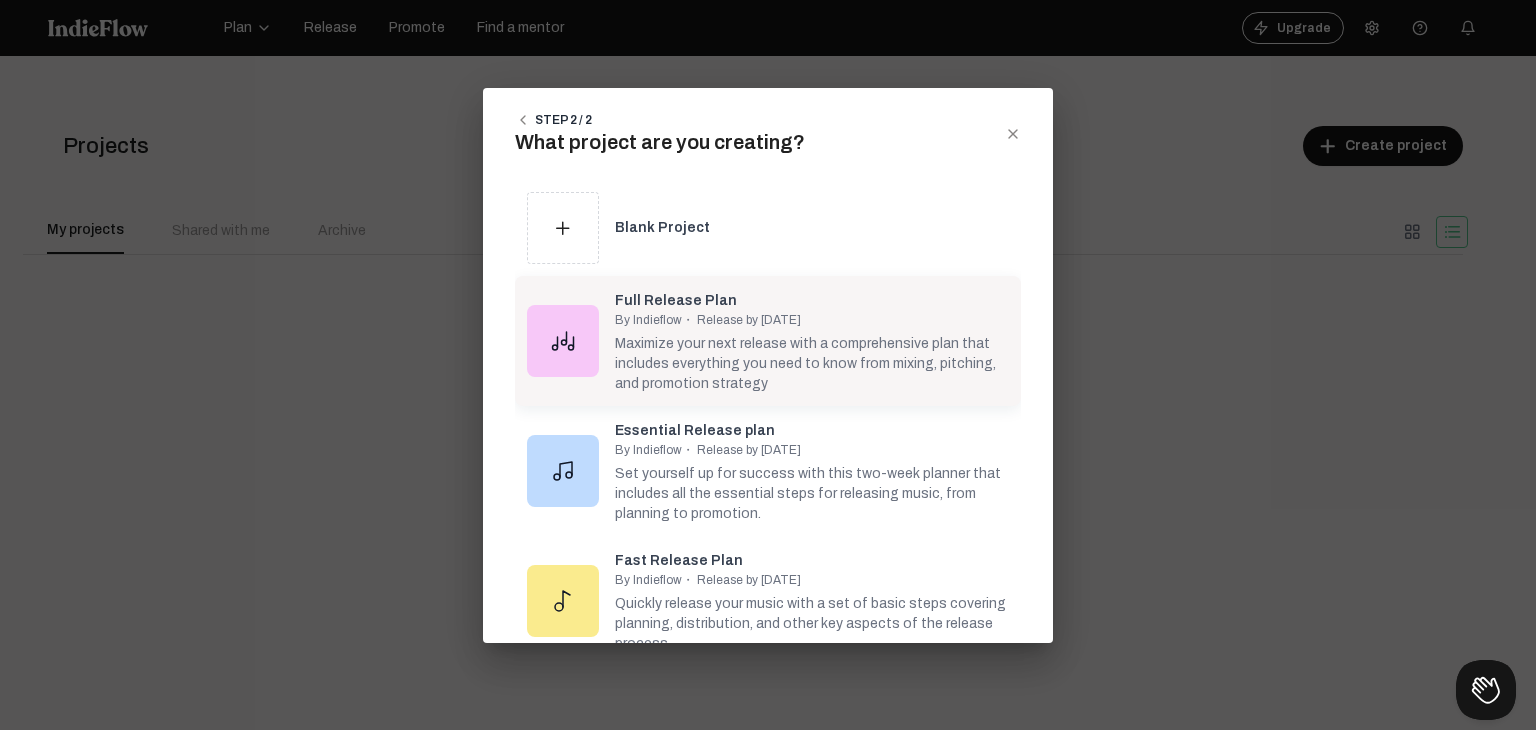 click on "Maximize your next release with a comprehensive plan that includes everything you need to know from mixing, pitching, and promotion strategy" at bounding box center [812, 361] 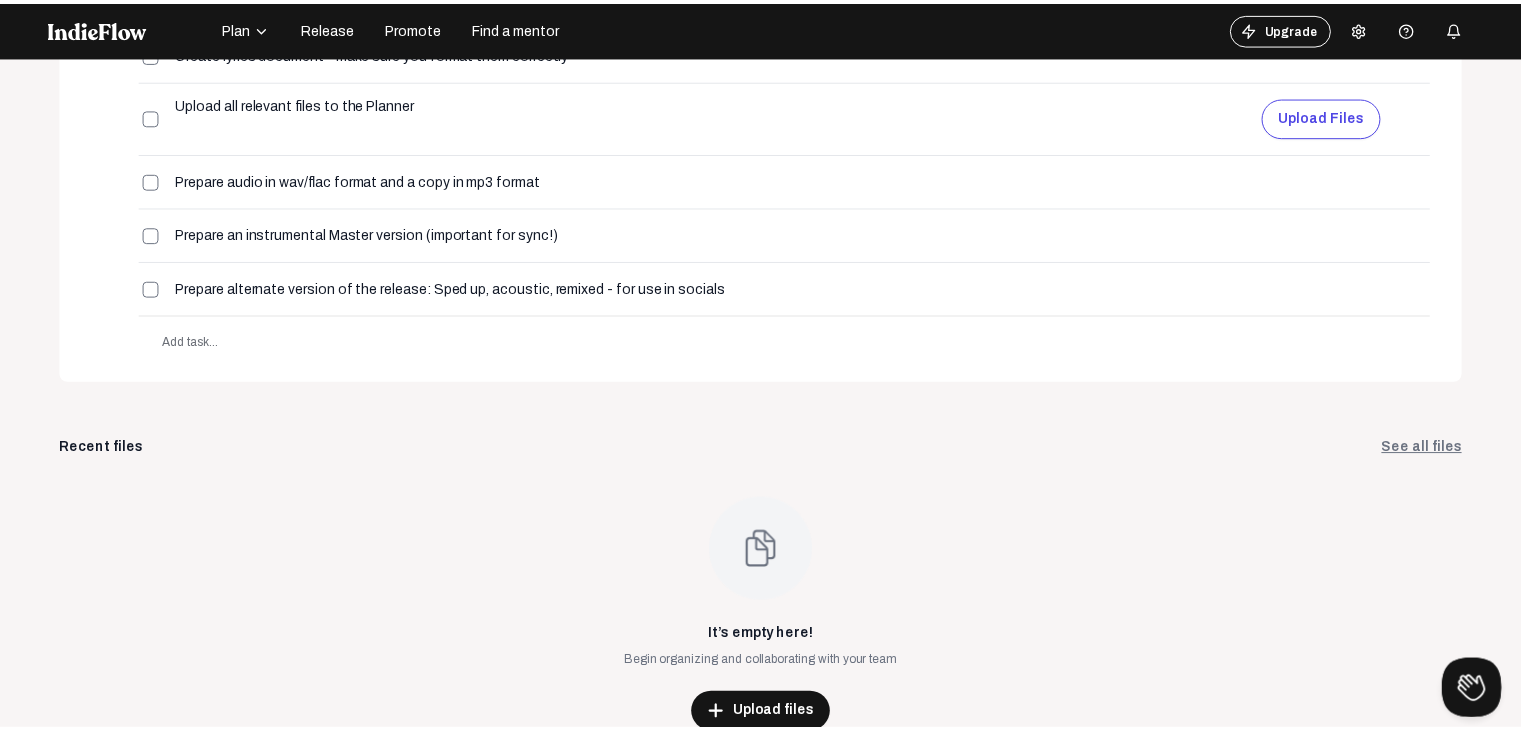 scroll, scrollTop: 0, scrollLeft: 0, axis: both 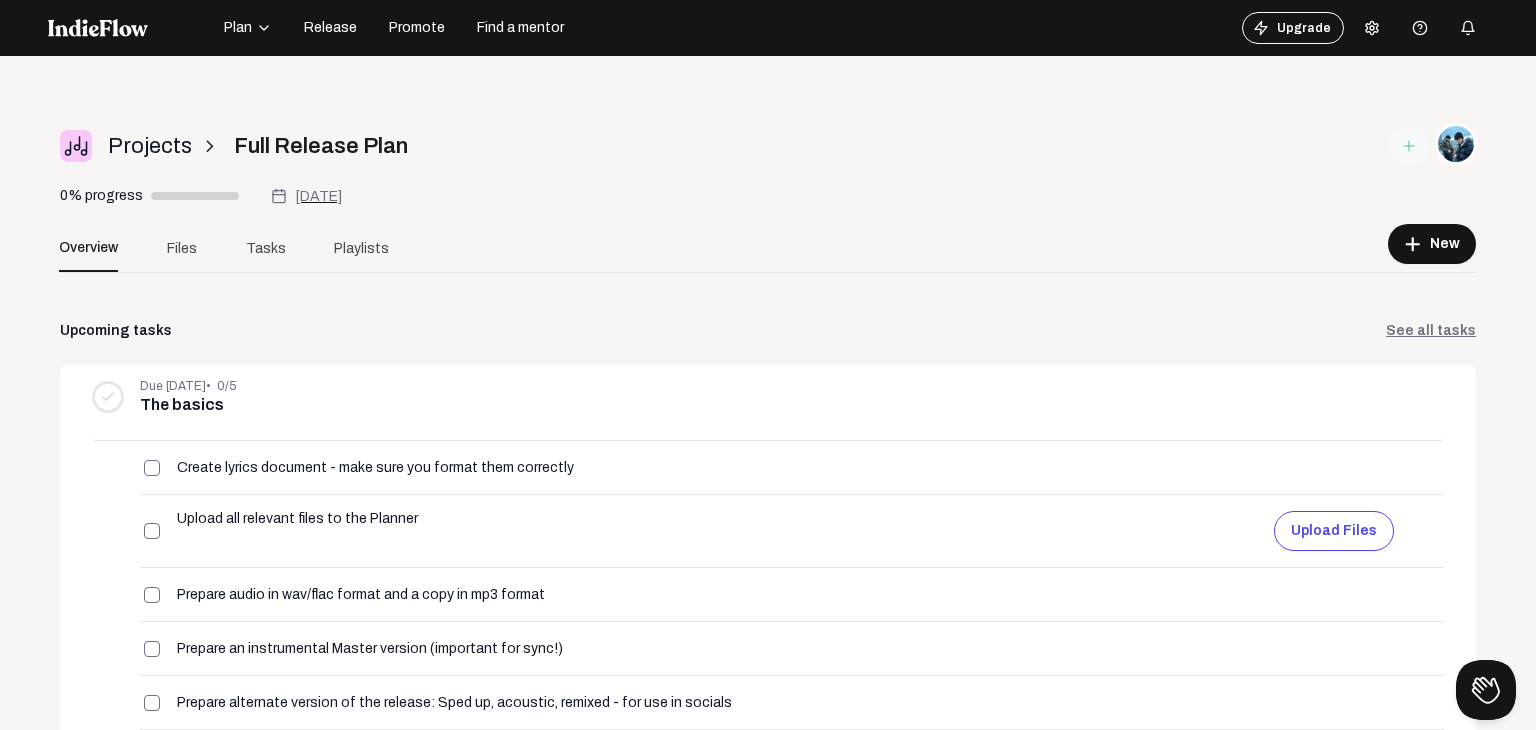 click on "Release" 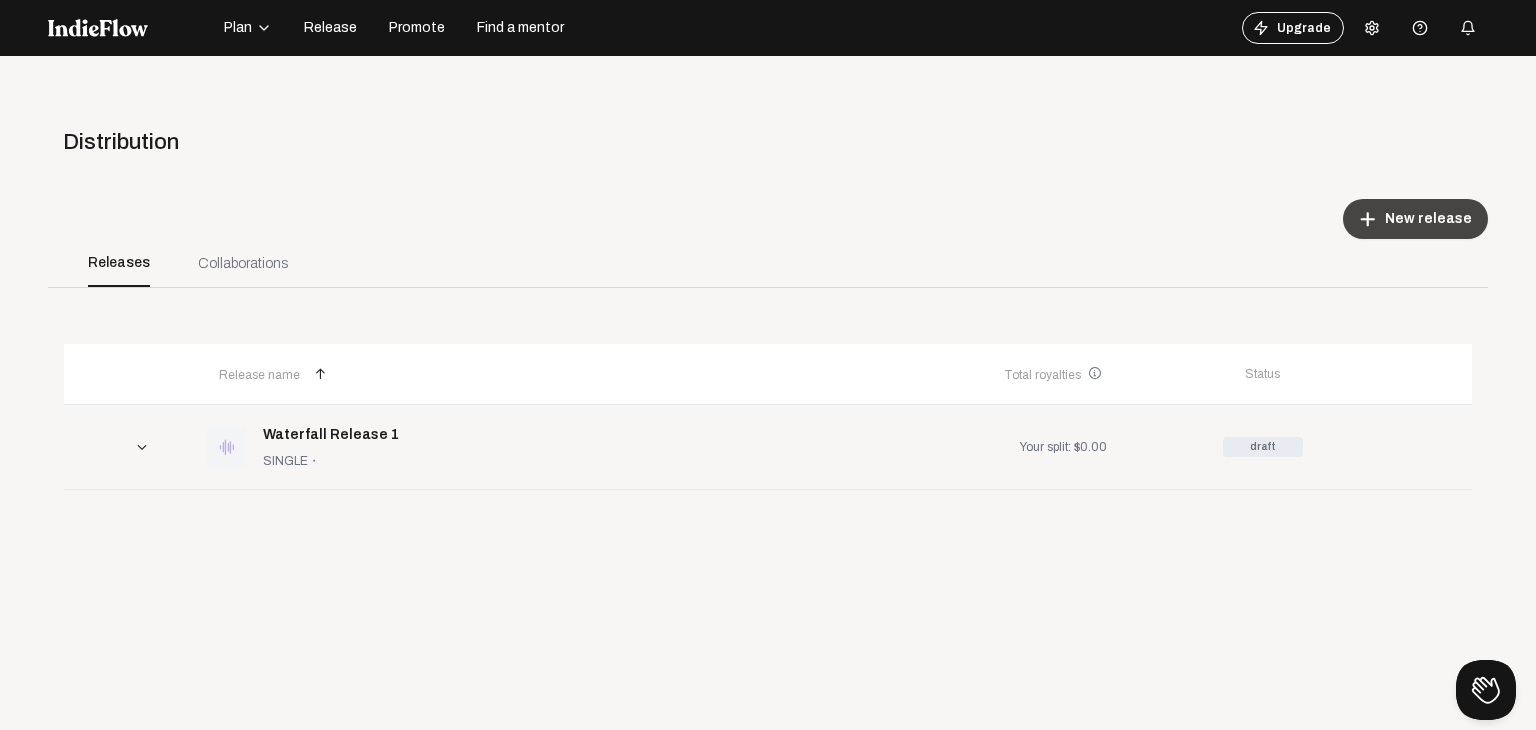 click on "add" 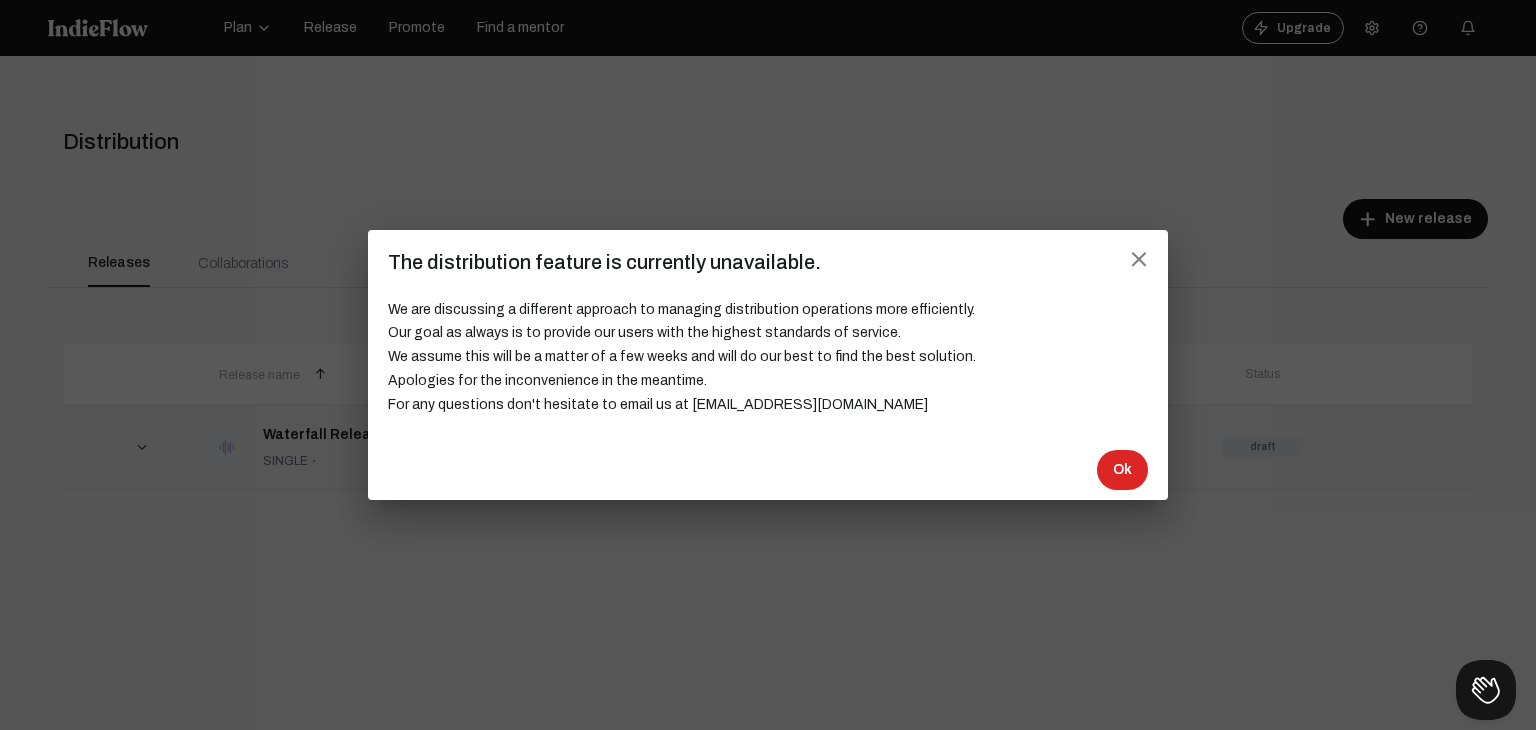 click on "close  The distribution feature is currently unavailable.
We are discussing a different approach to managing distribution operations more efficiently. Our goal as always is to provide our users with the highest standards of service. We assume this will be a matter of a few weeks and will do our best to find the best solution. Apologies for the inconvenience in the meantime. For any questions don't hesitate to email us at [EMAIL_ADDRESS][DOMAIN_NAME] Ok" at bounding box center [768, 365] 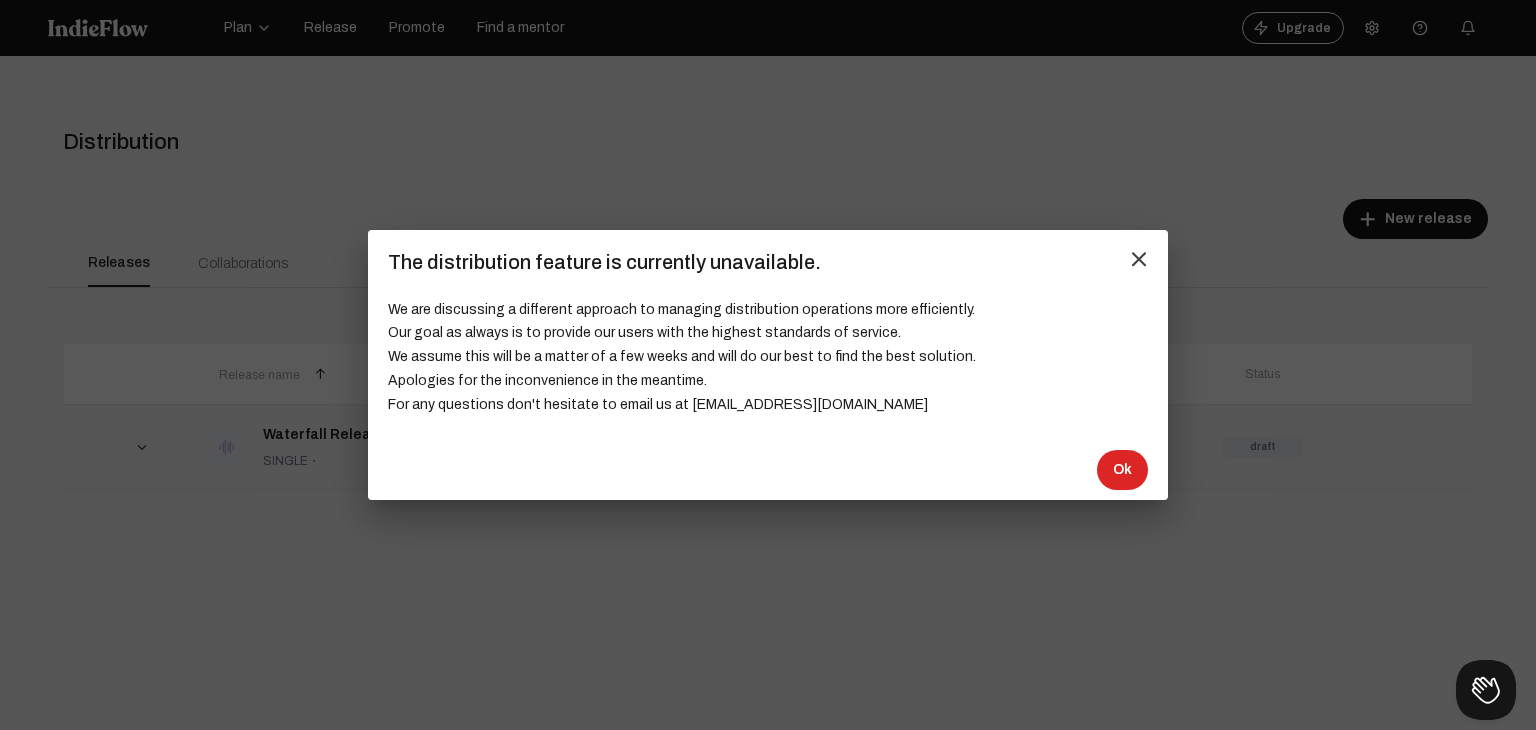 click on "close" at bounding box center (1139, 259) 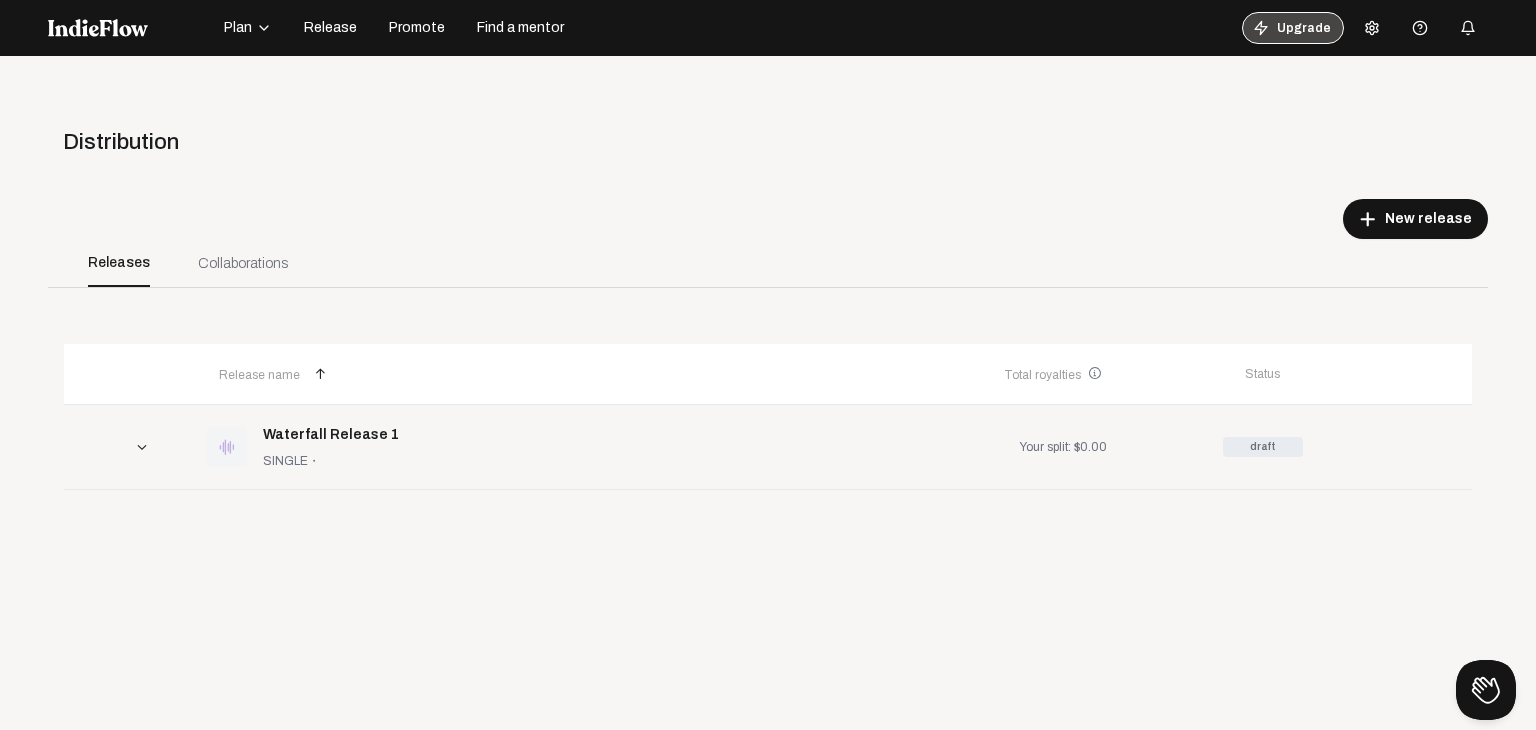 click on "Upgrade" at bounding box center (1293, 28) 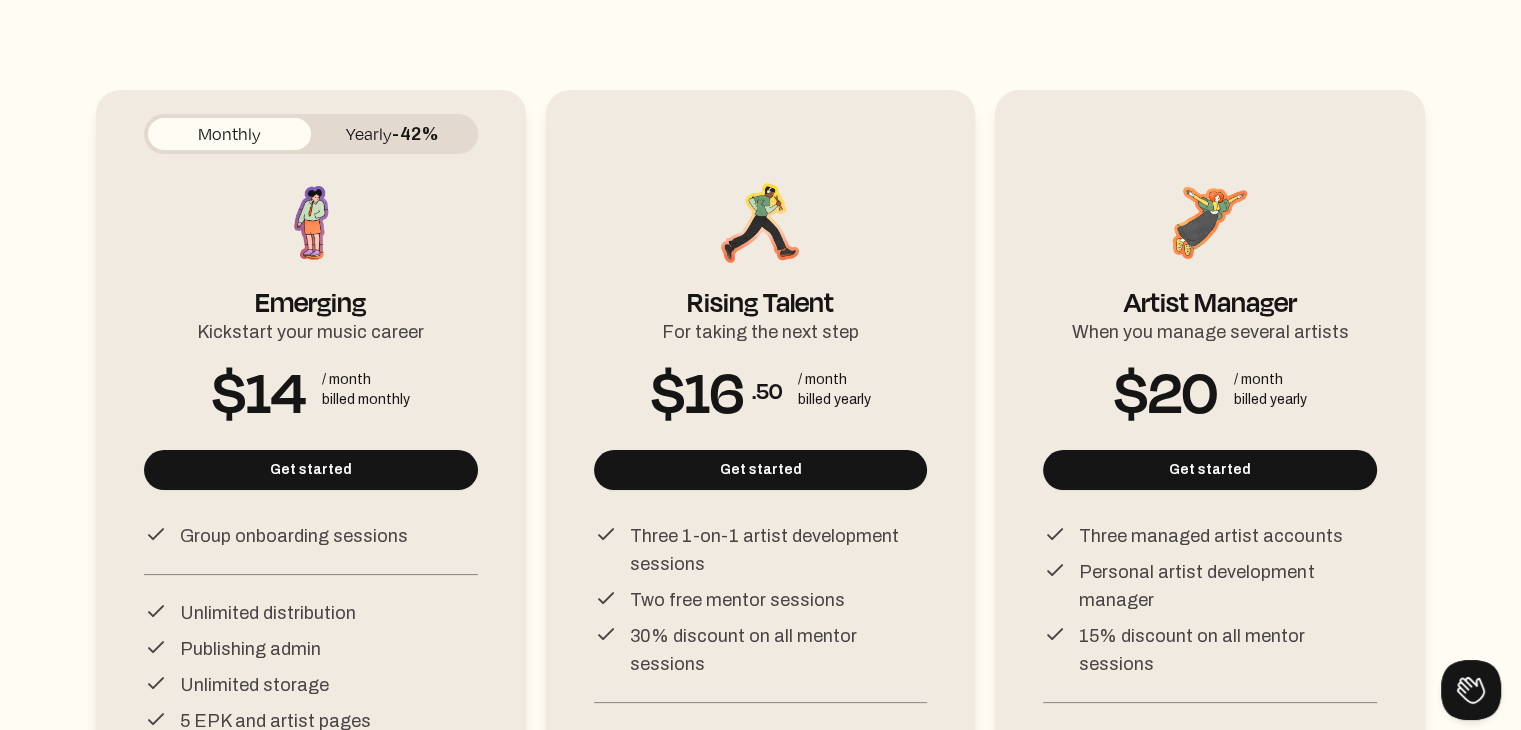 scroll, scrollTop: 200, scrollLeft: 0, axis: vertical 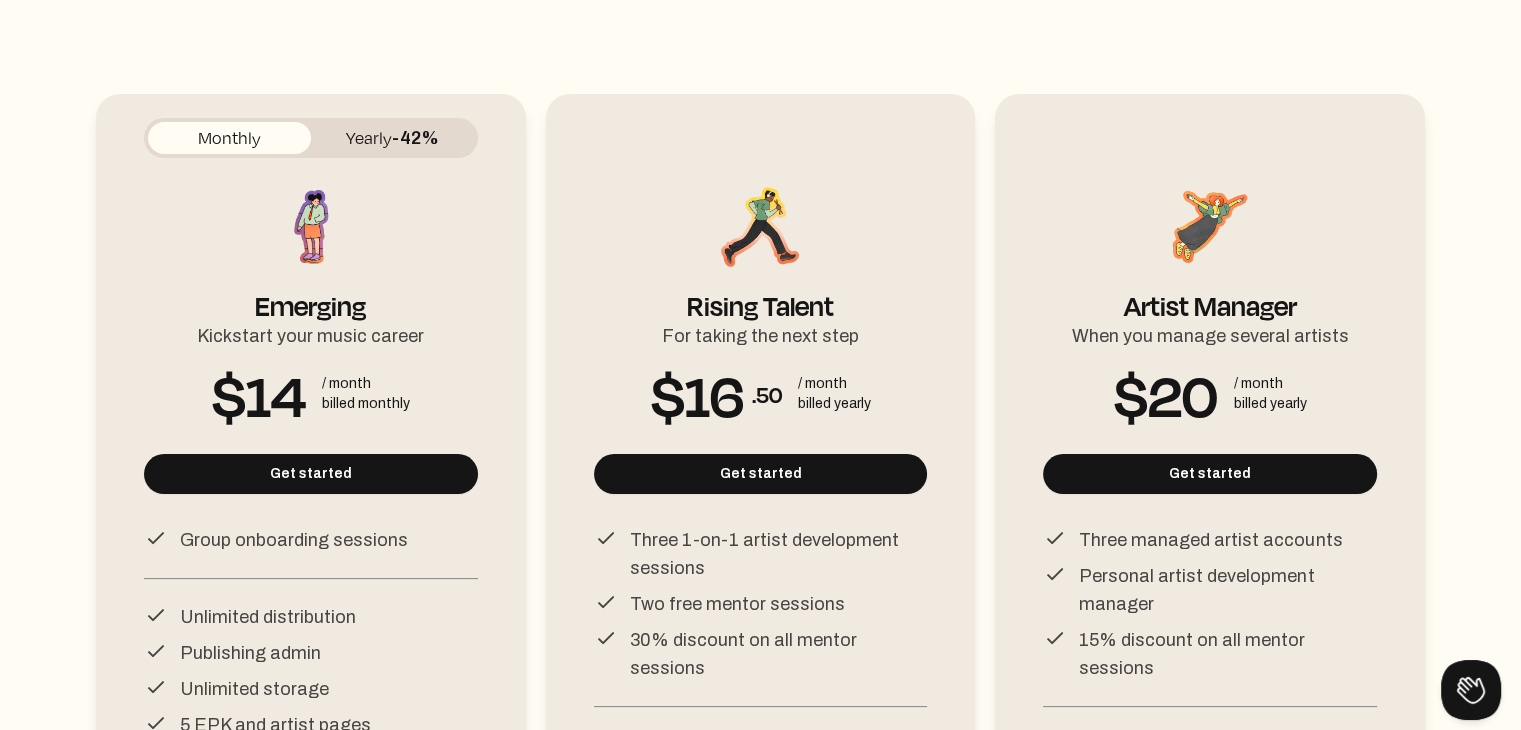 click on "Yearly    -42%" 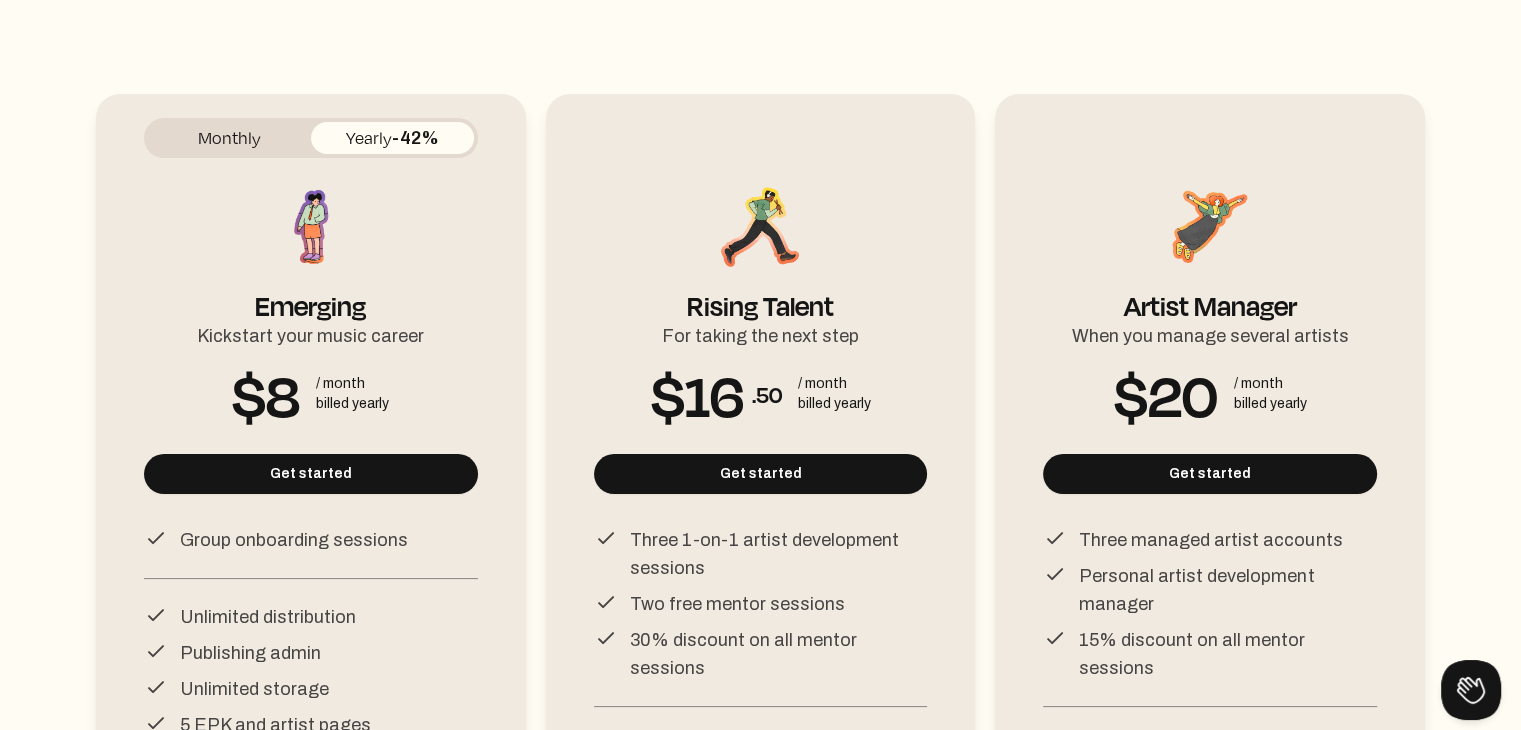 click on "Monthly" 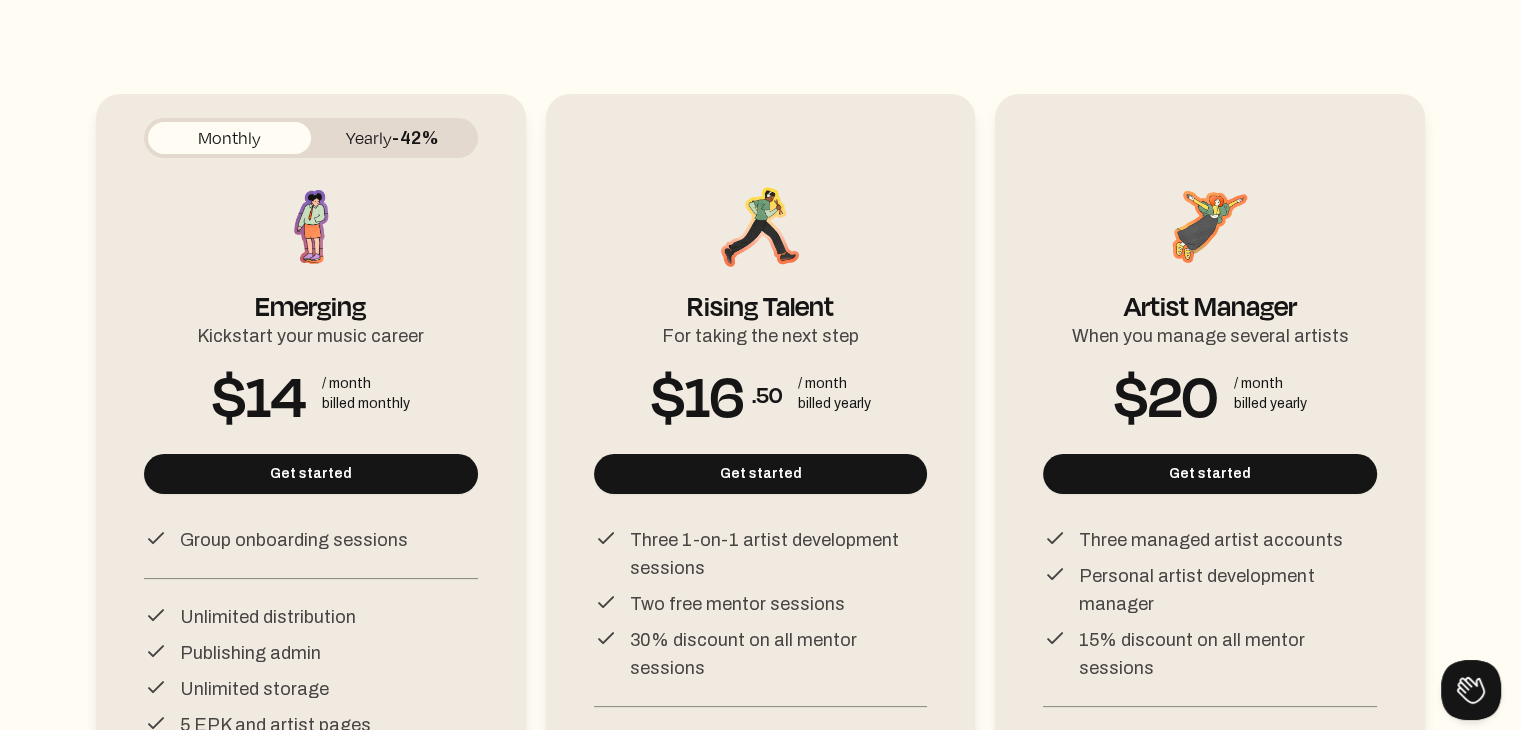 scroll, scrollTop: 0, scrollLeft: 0, axis: both 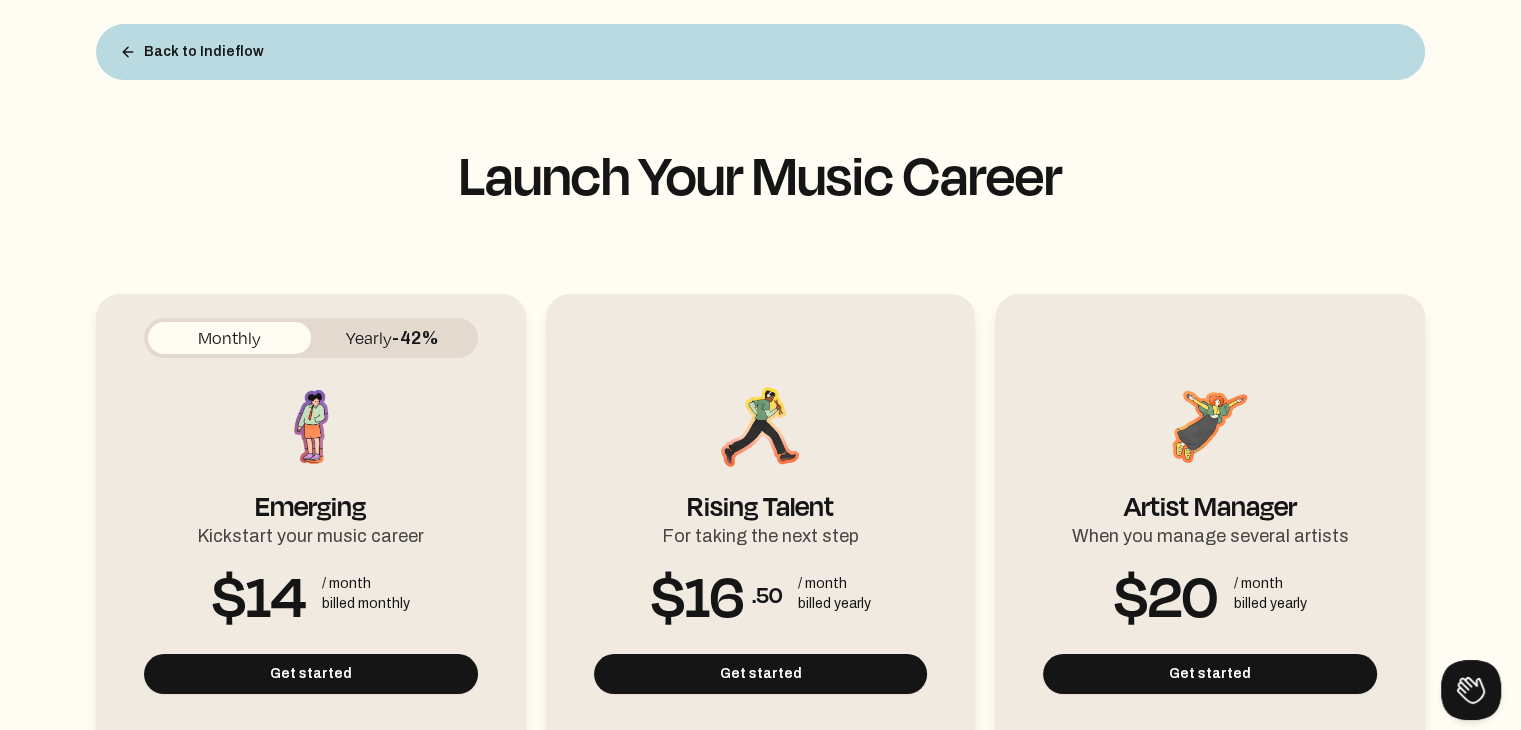 type 